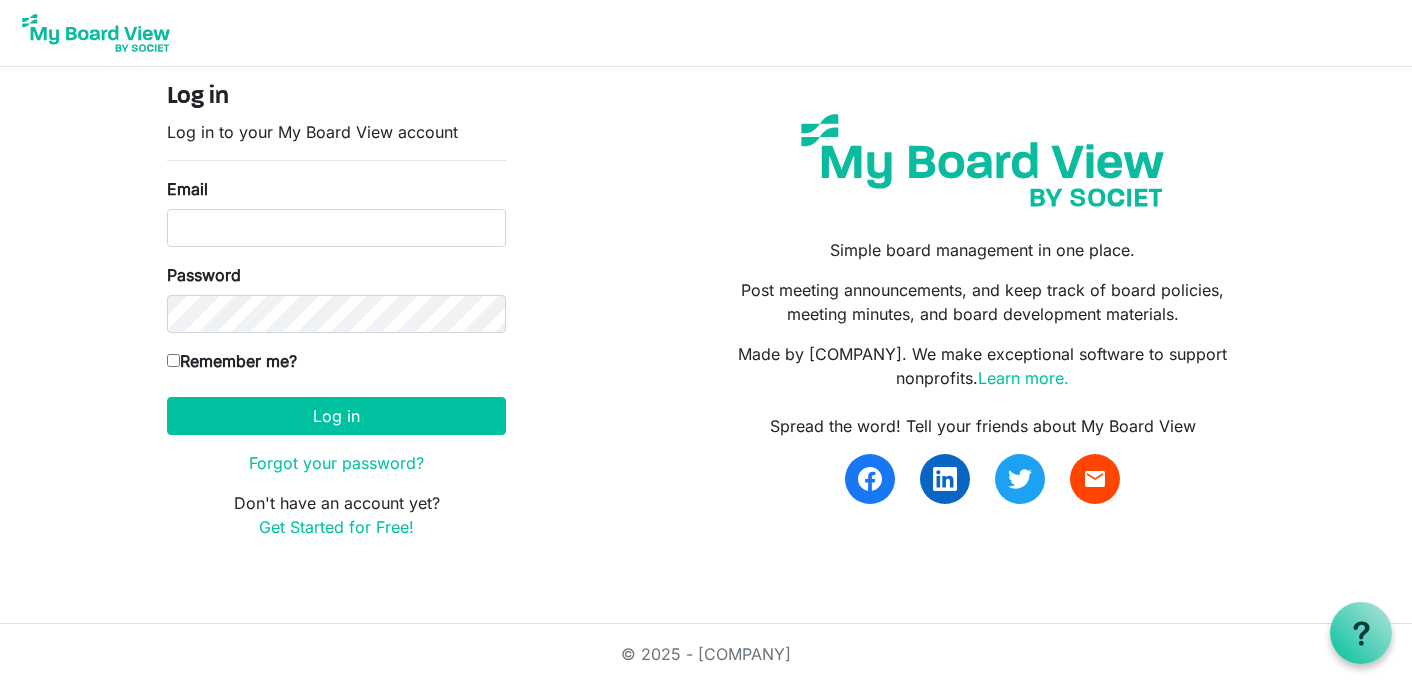 scroll, scrollTop: 0, scrollLeft: 0, axis: both 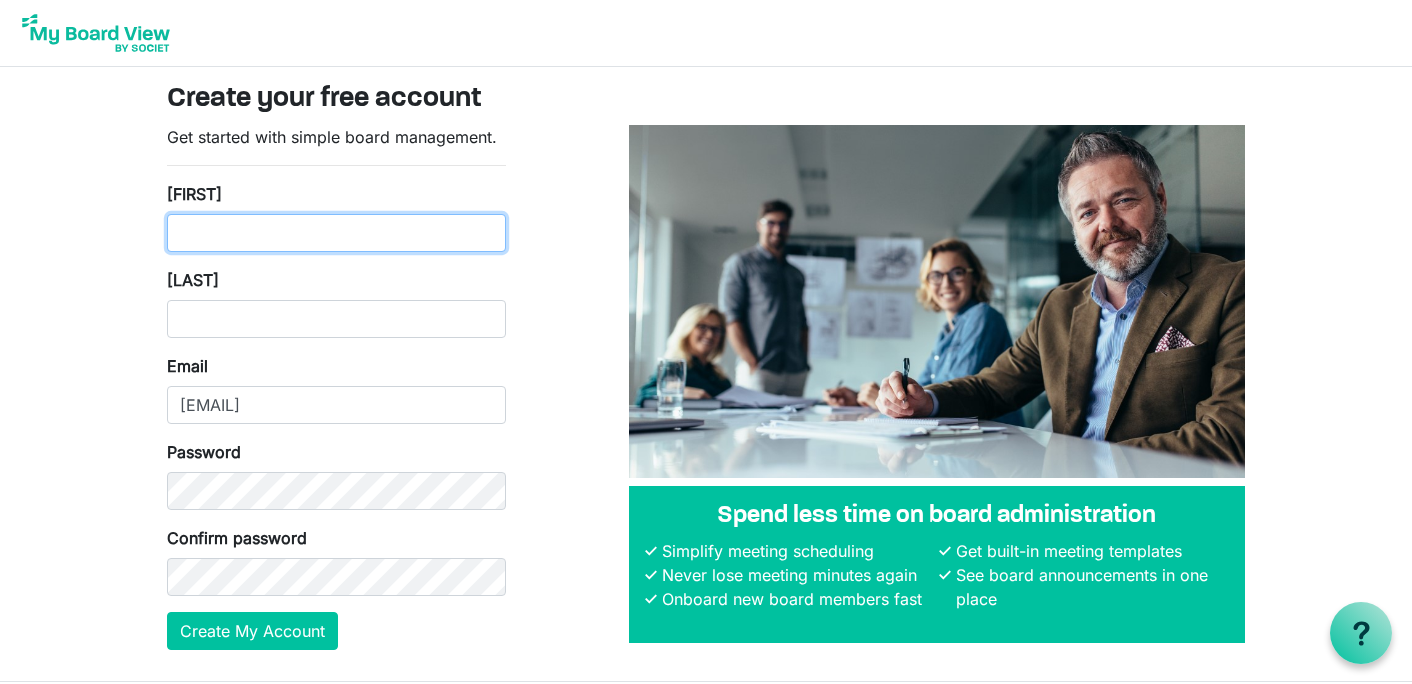 click on "First Name" at bounding box center [336, 233] 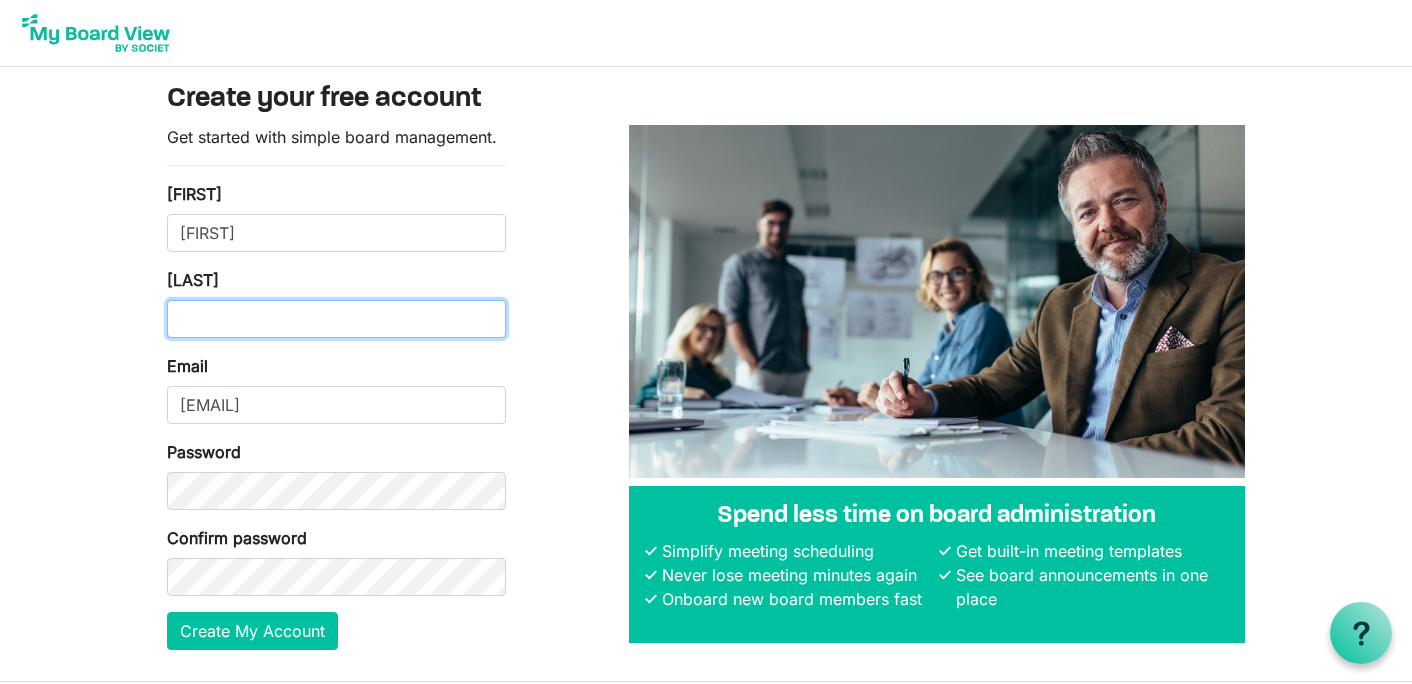 type on "Rios" 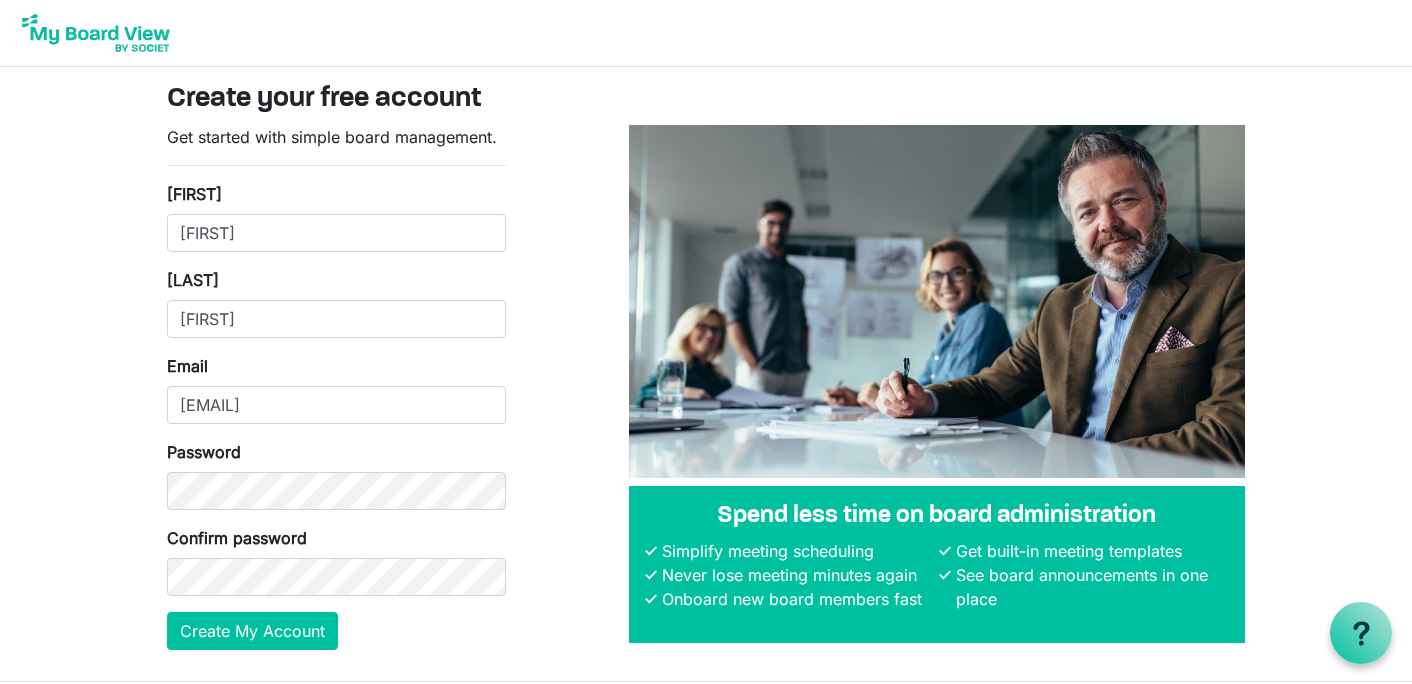 click on "Get started with simple board management.
First Name
Ren
Last Name
Rios
Email
intern@lovekckids.org
Password
Confirm password
Create My Account
Spend less time on board administration
Simplify meeting scheduling
Never lose meeting minutes again
Onboard new board members fast
Get built-in meeting templates
See board announcements in one place" at bounding box center [706, 395] 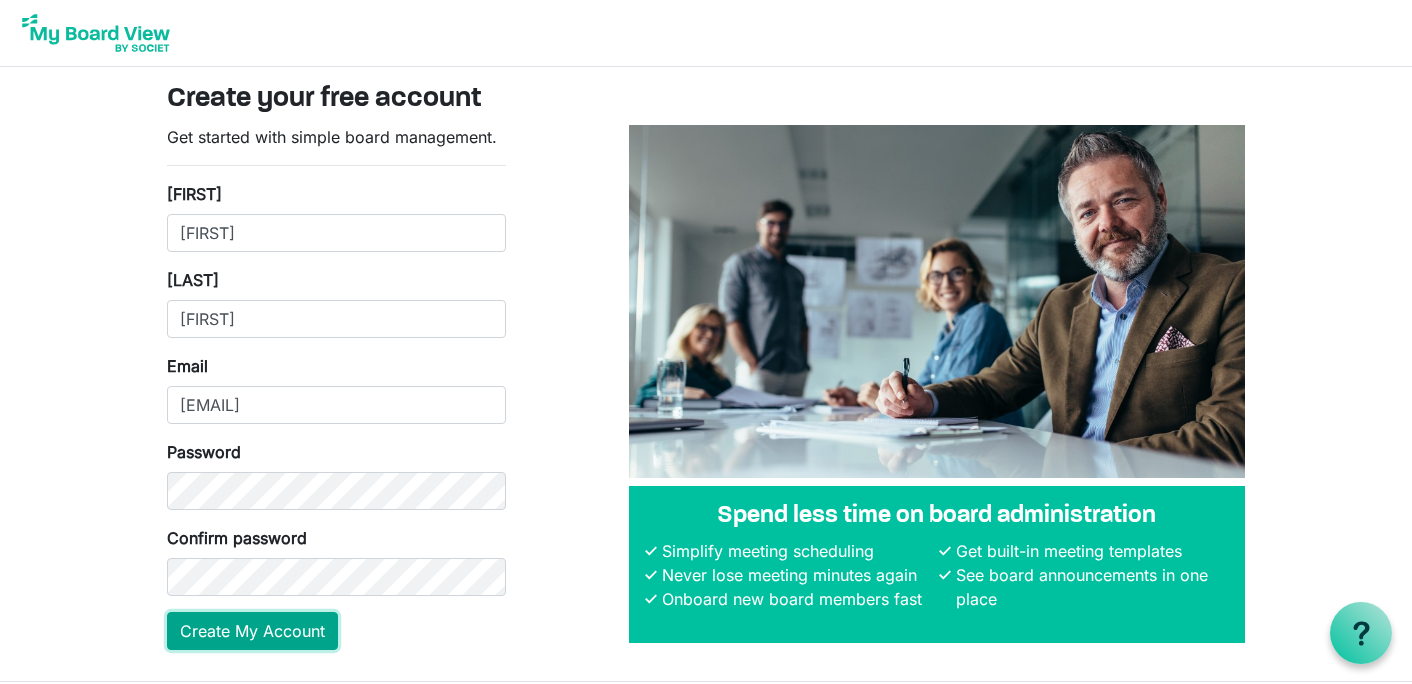 click on "Create My Account" at bounding box center [252, 631] 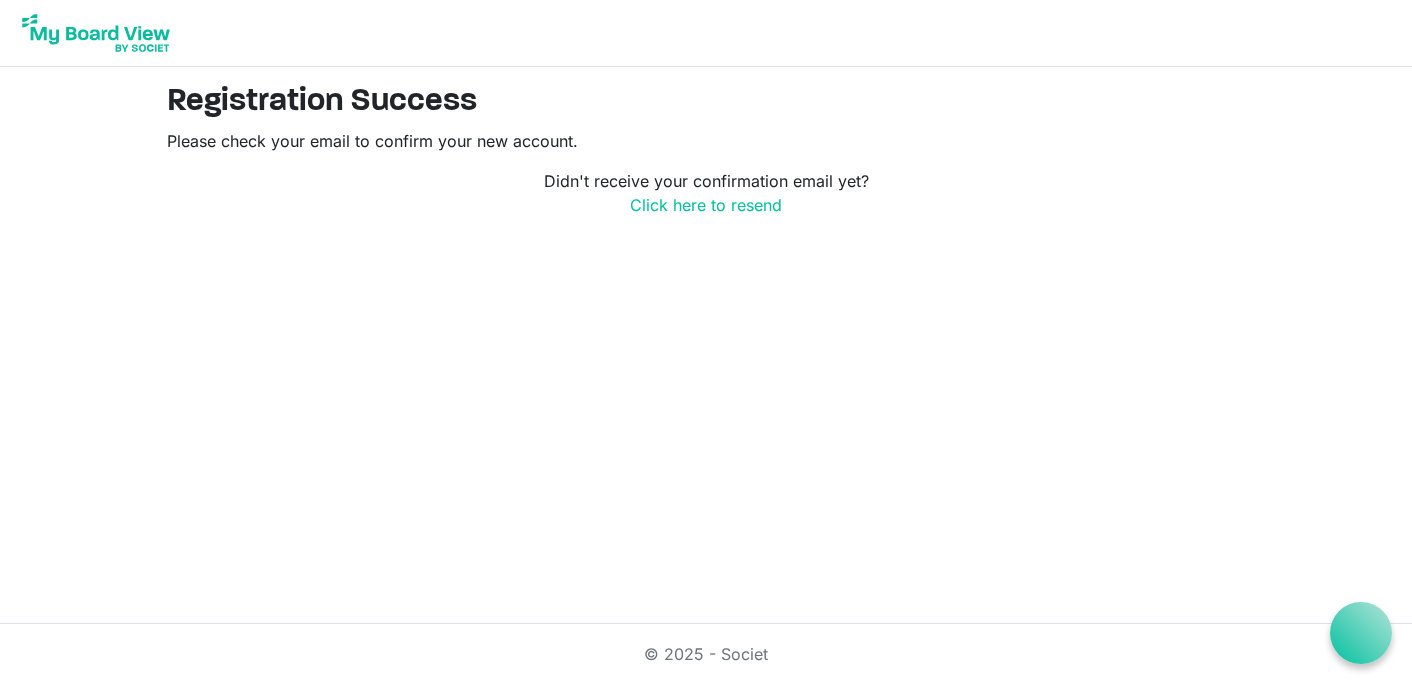scroll, scrollTop: 0, scrollLeft: 0, axis: both 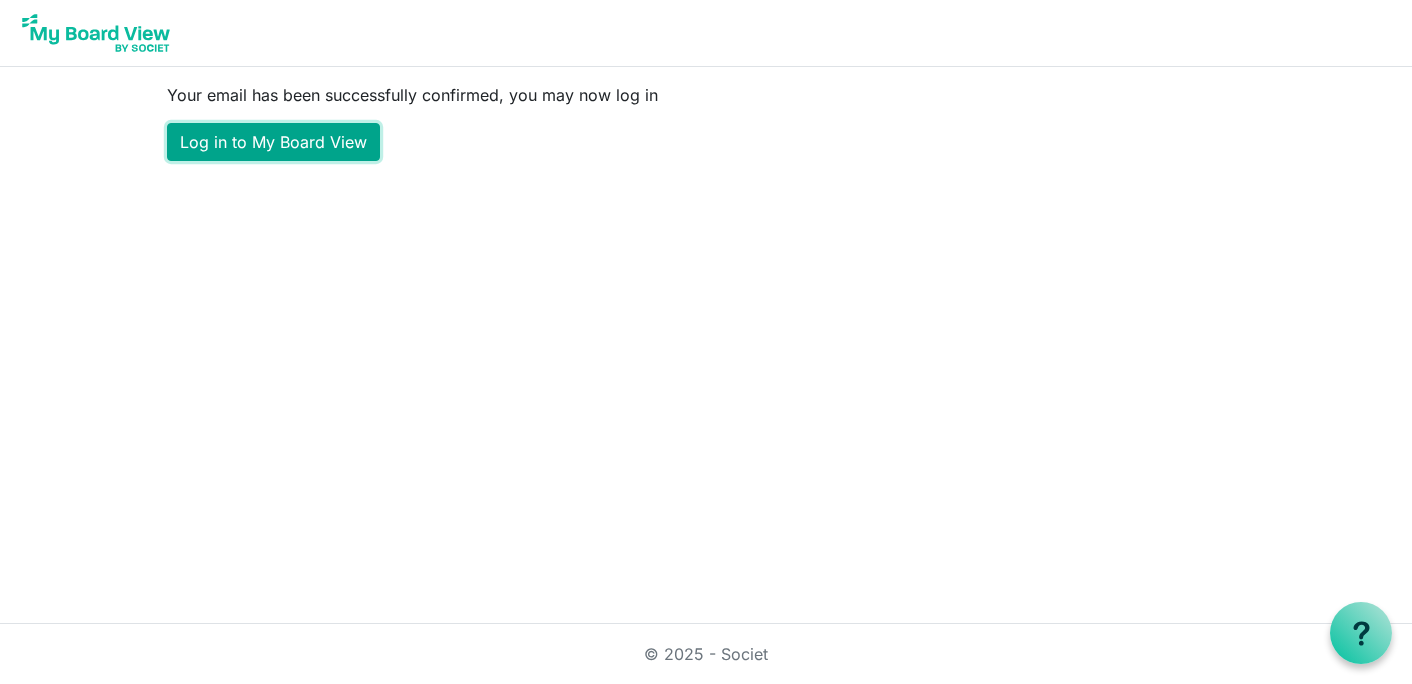 click on "Log in to My Board View" at bounding box center [273, 142] 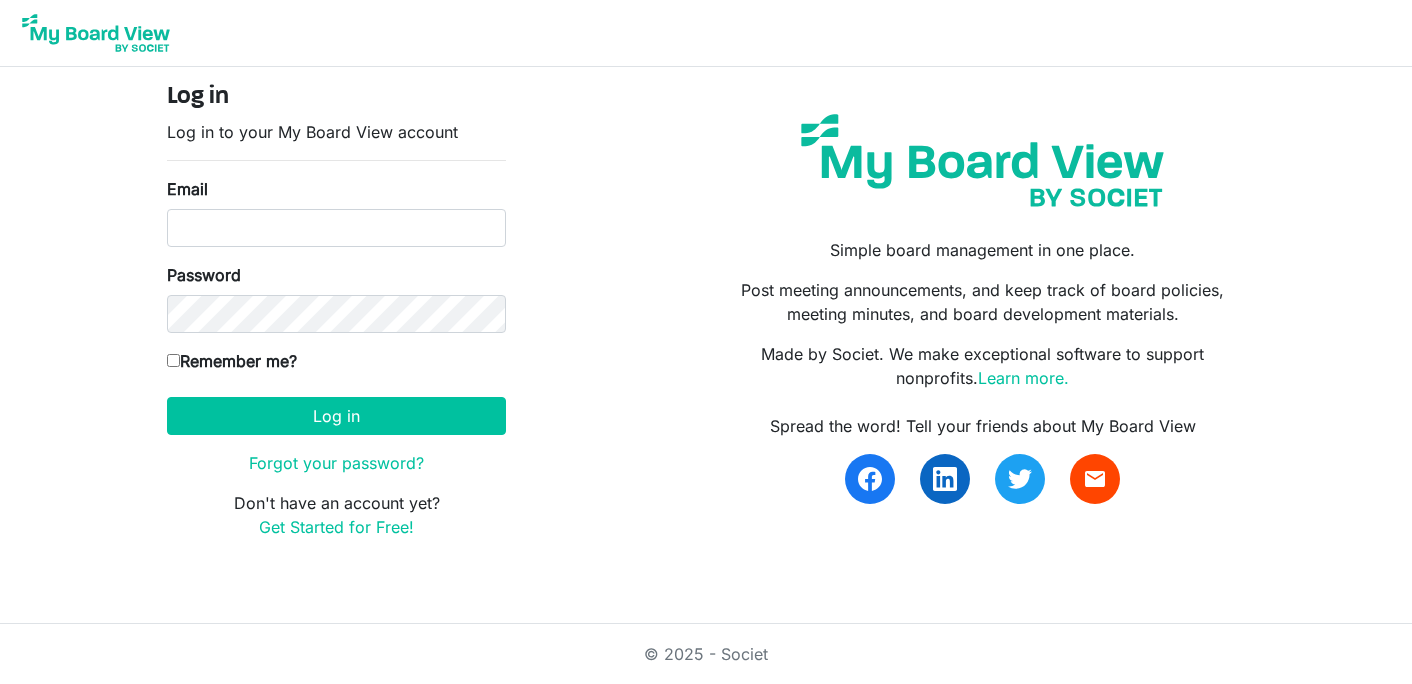 scroll, scrollTop: 0, scrollLeft: 0, axis: both 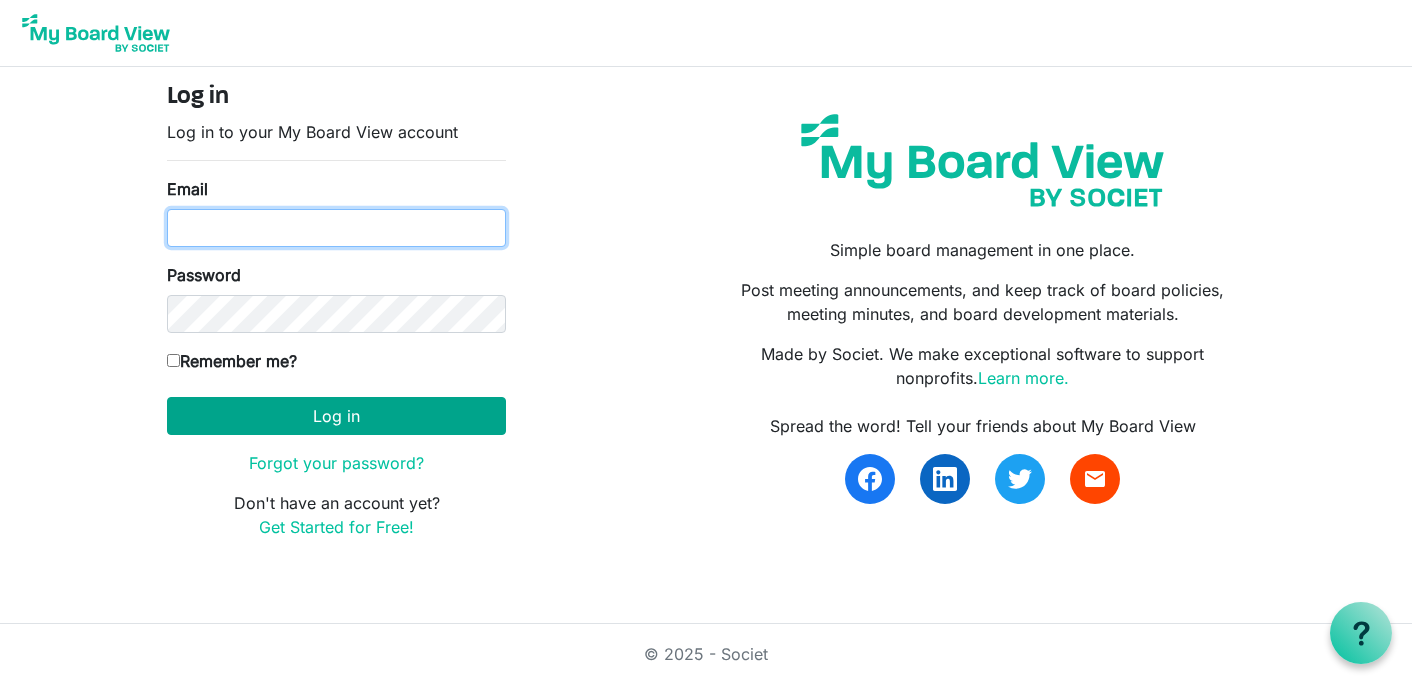type on "intern@lovekckids.org" 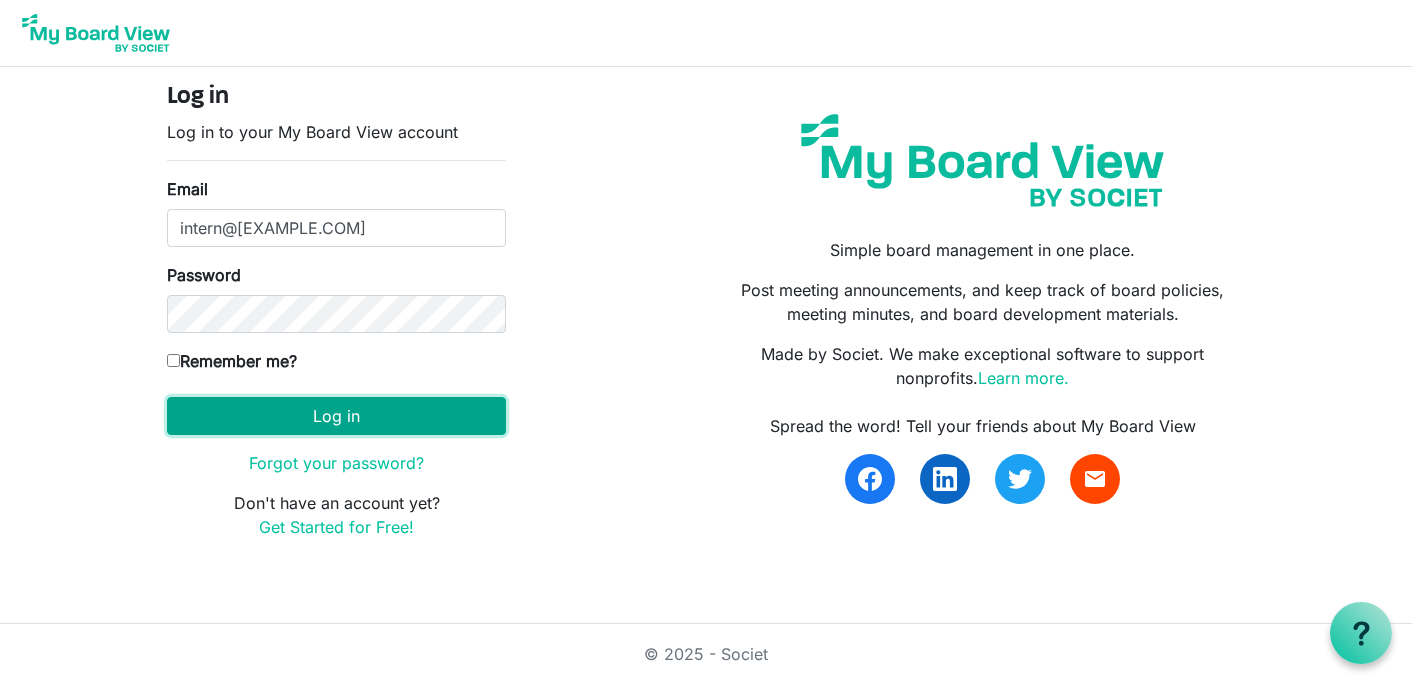 click on "Log in" at bounding box center [336, 416] 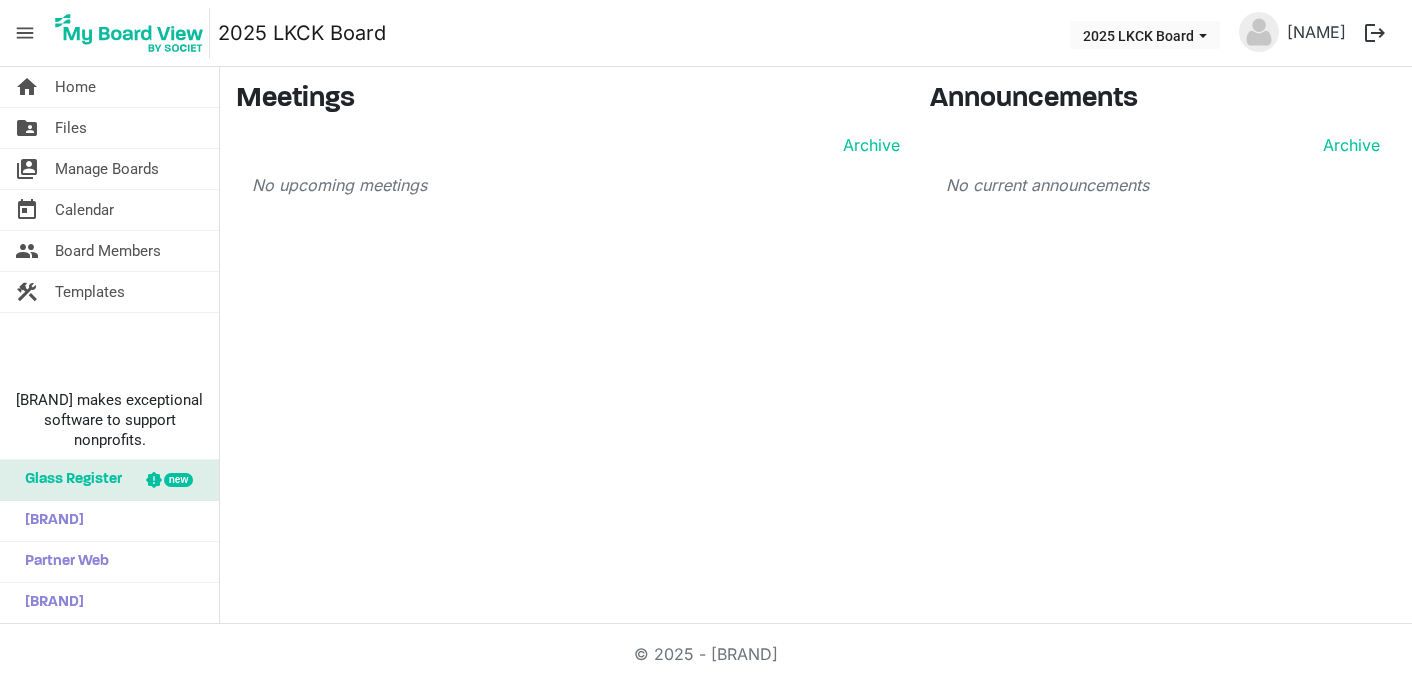 scroll, scrollTop: 0, scrollLeft: 0, axis: both 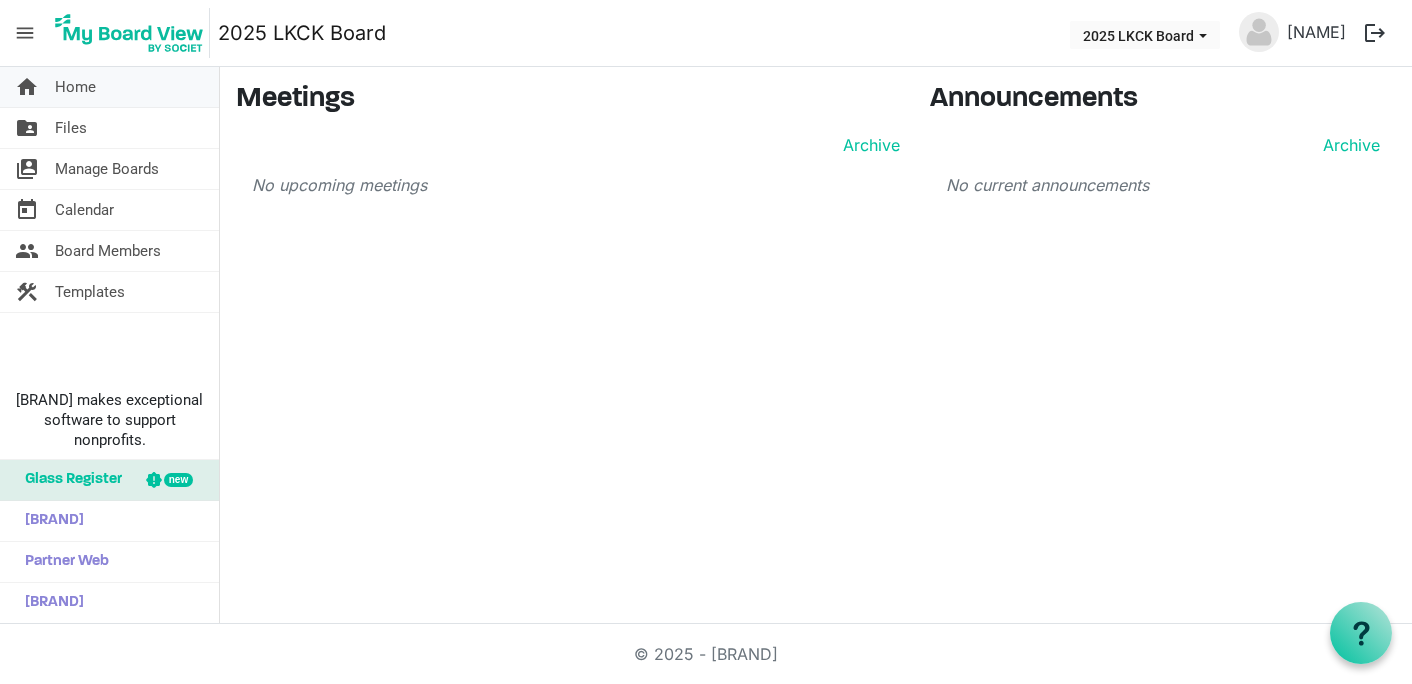 click on "Home" at bounding box center [75, 87] 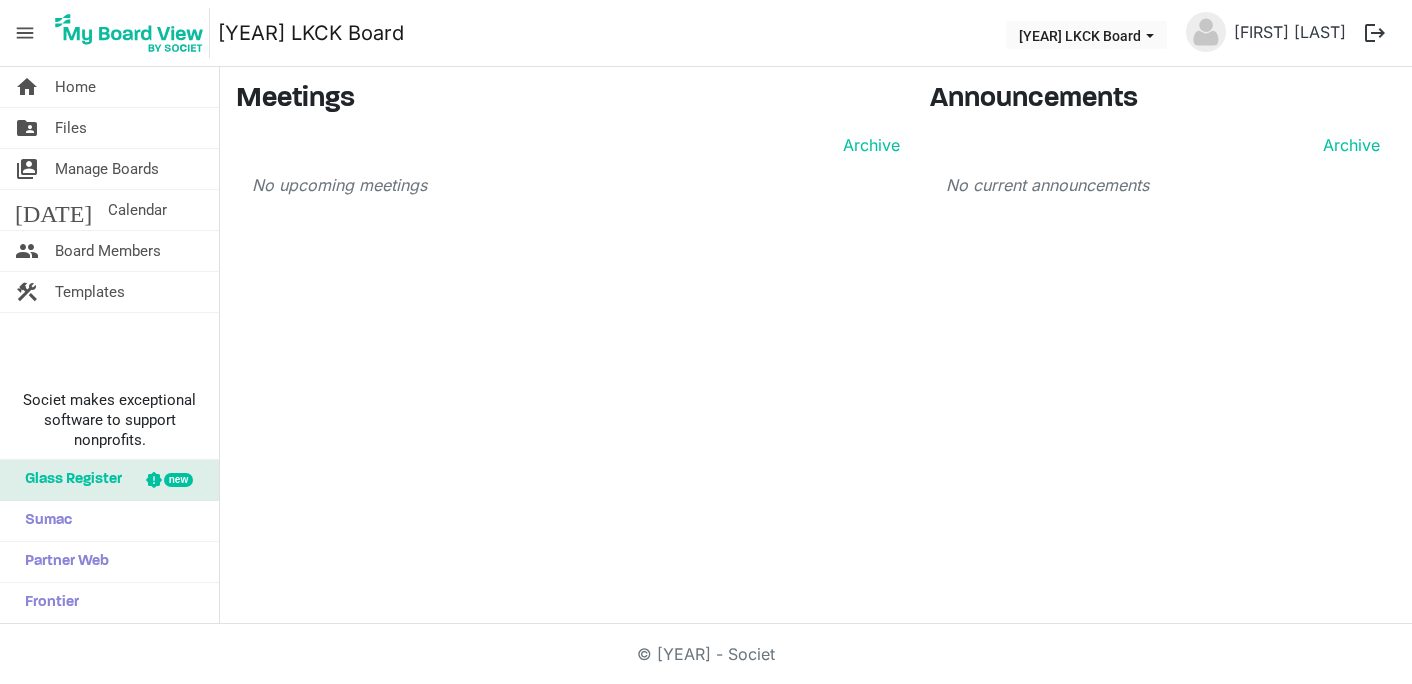 scroll, scrollTop: 0, scrollLeft: 0, axis: both 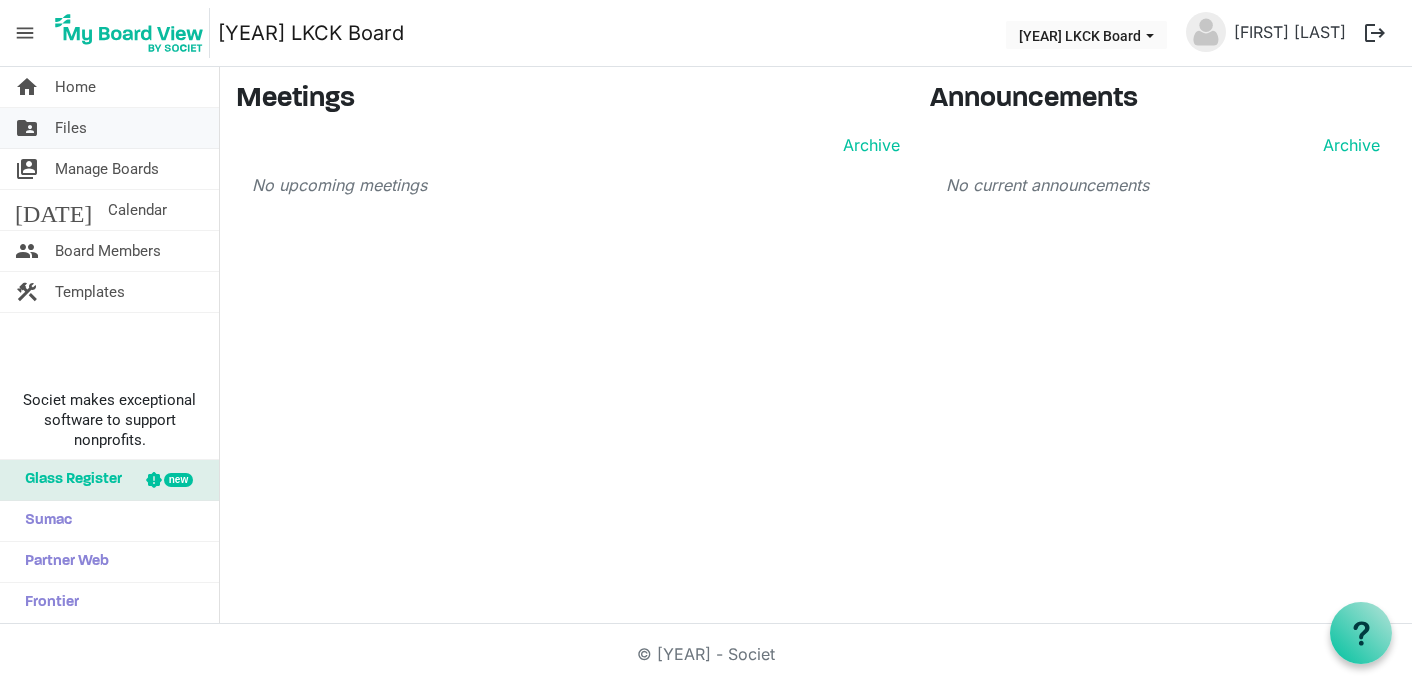 click on "Files" at bounding box center (71, 128) 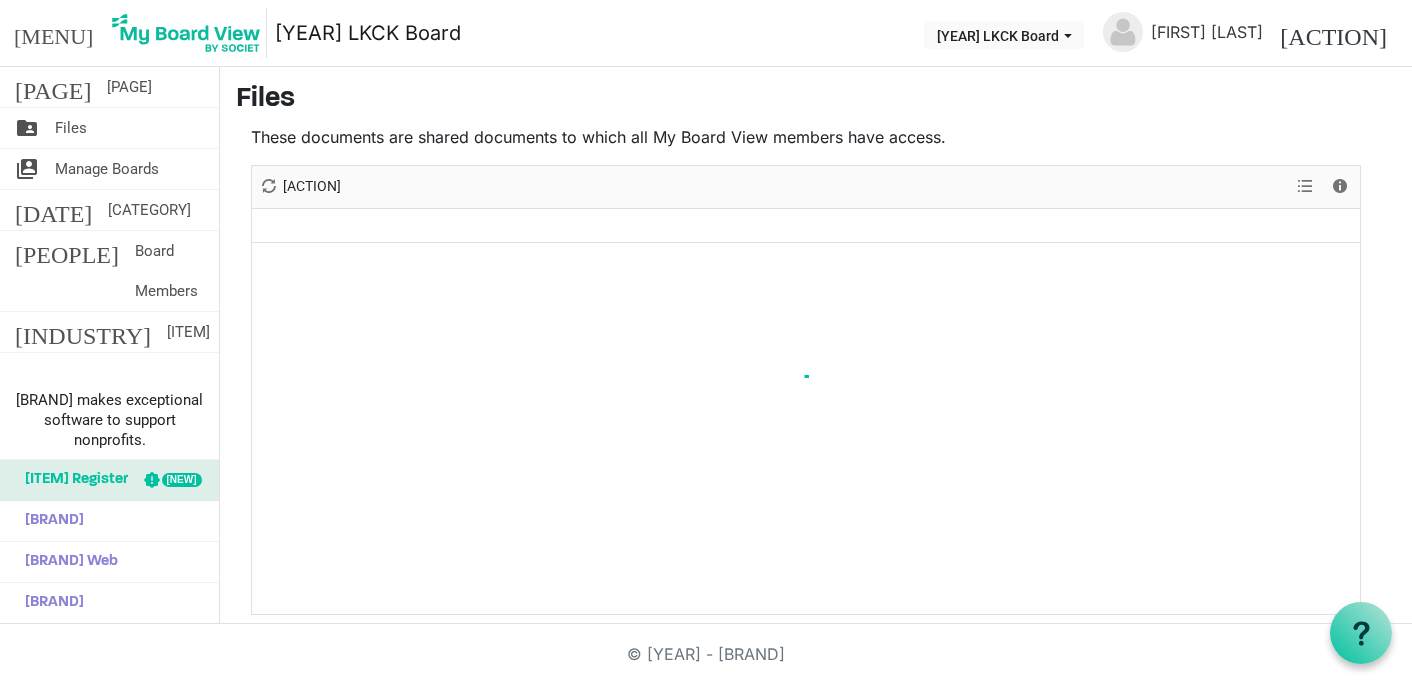 scroll, scrollTop: 0, scrollLeft: 0, axis: both 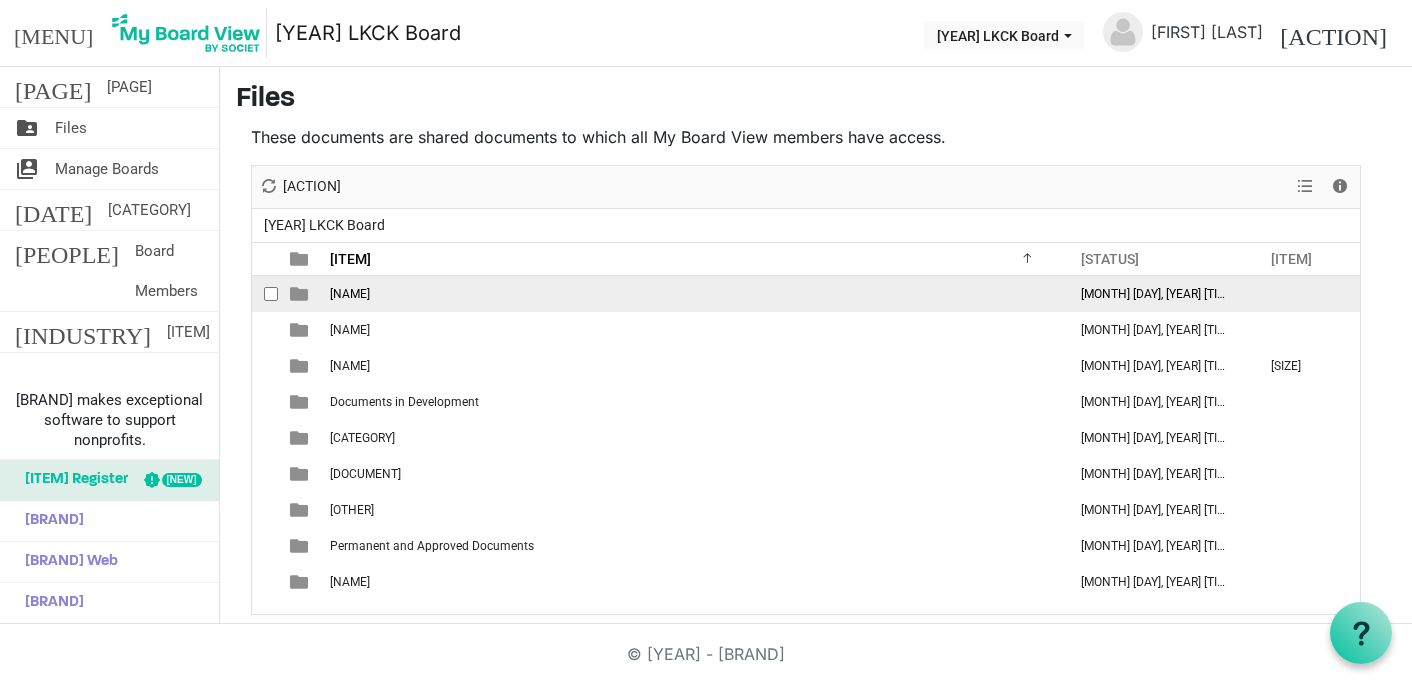 click on "Annual Reports" at bounding box center [350, 294] 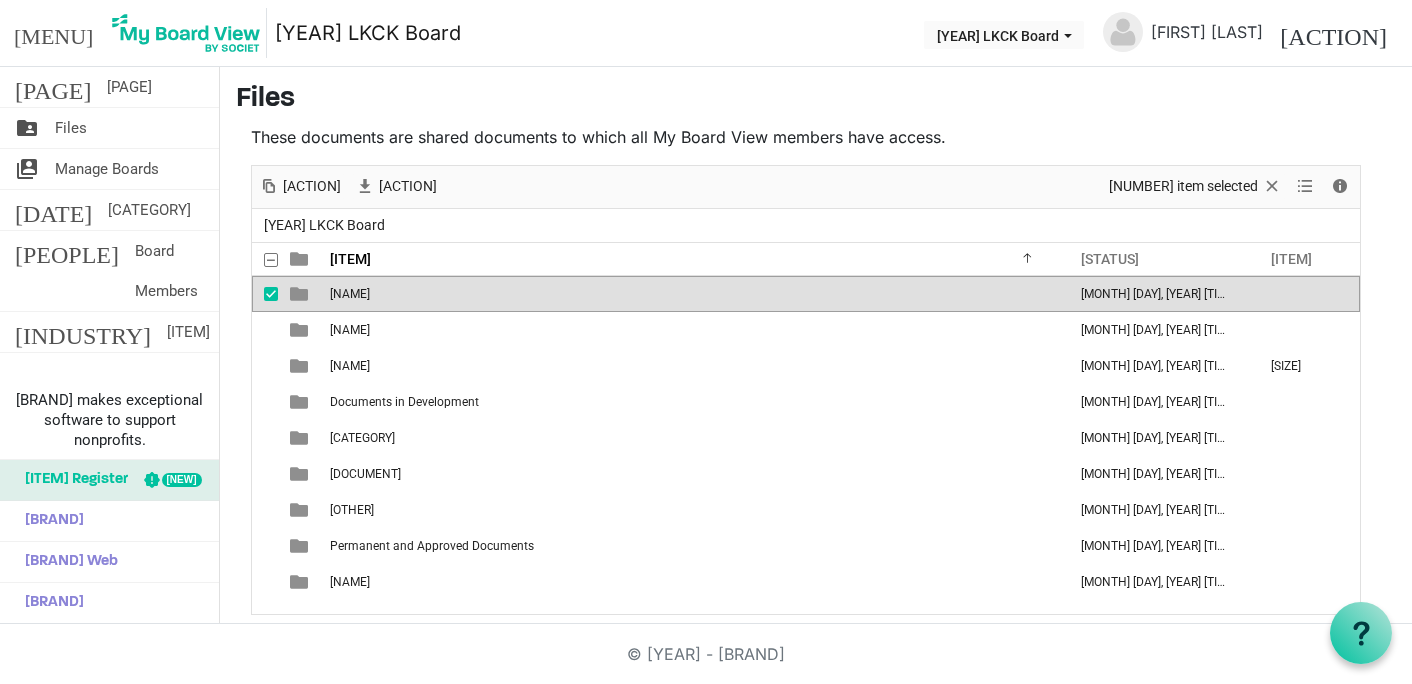click on "Annual Reports" at bounding box center (350, 294) 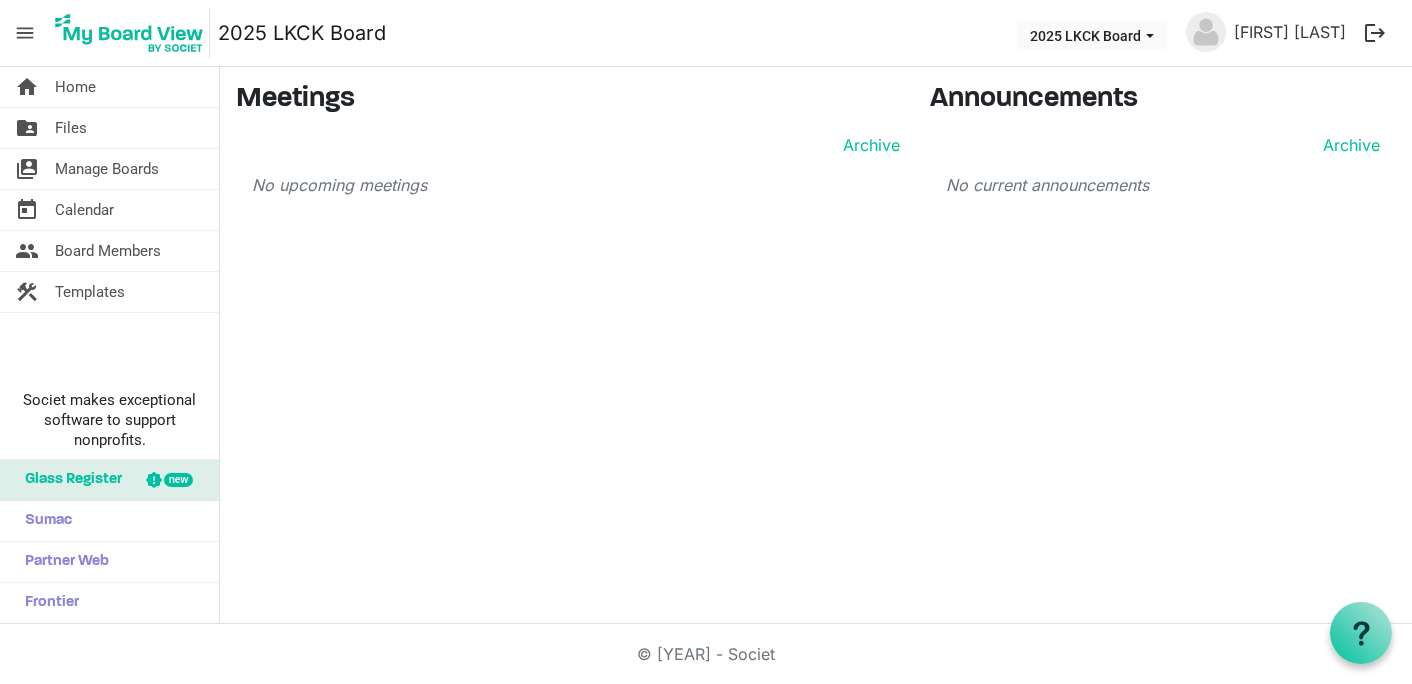 scroll, scrollTop: 0, scrollLeft: 0, axis: both 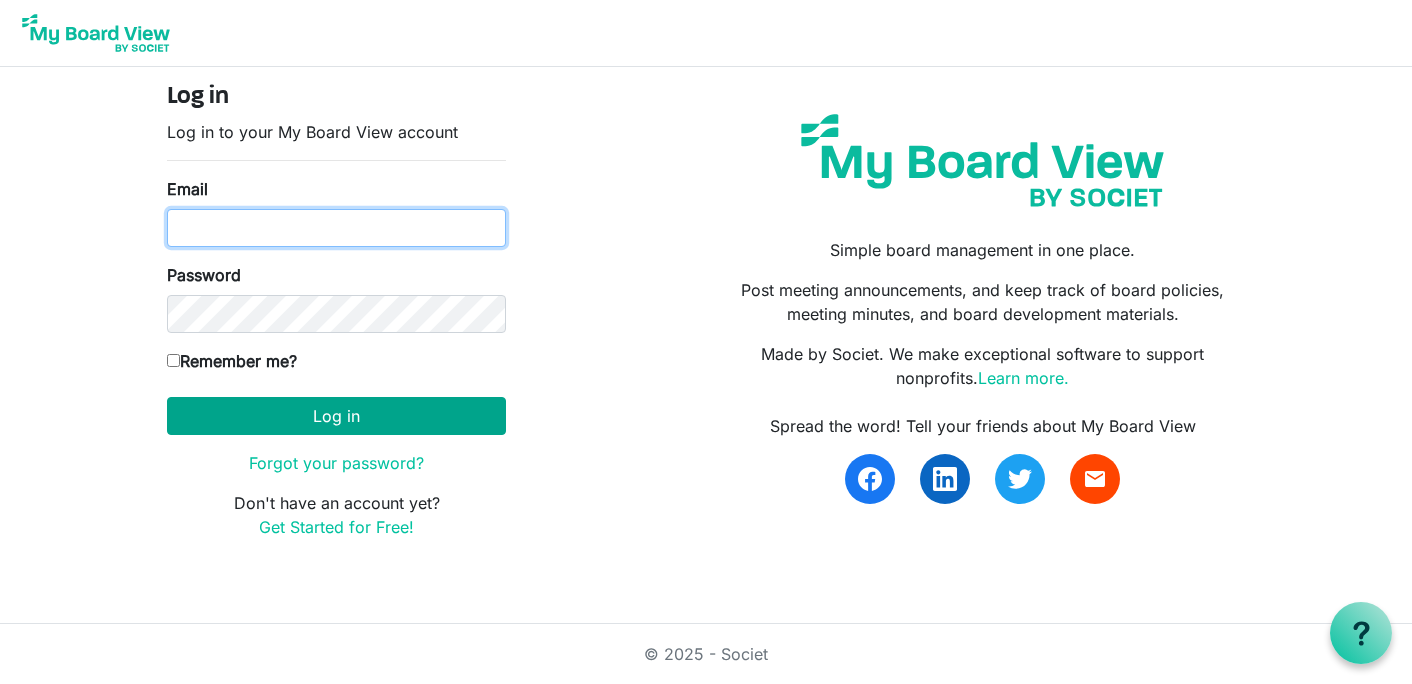 type on "intern@lovekckids.org" 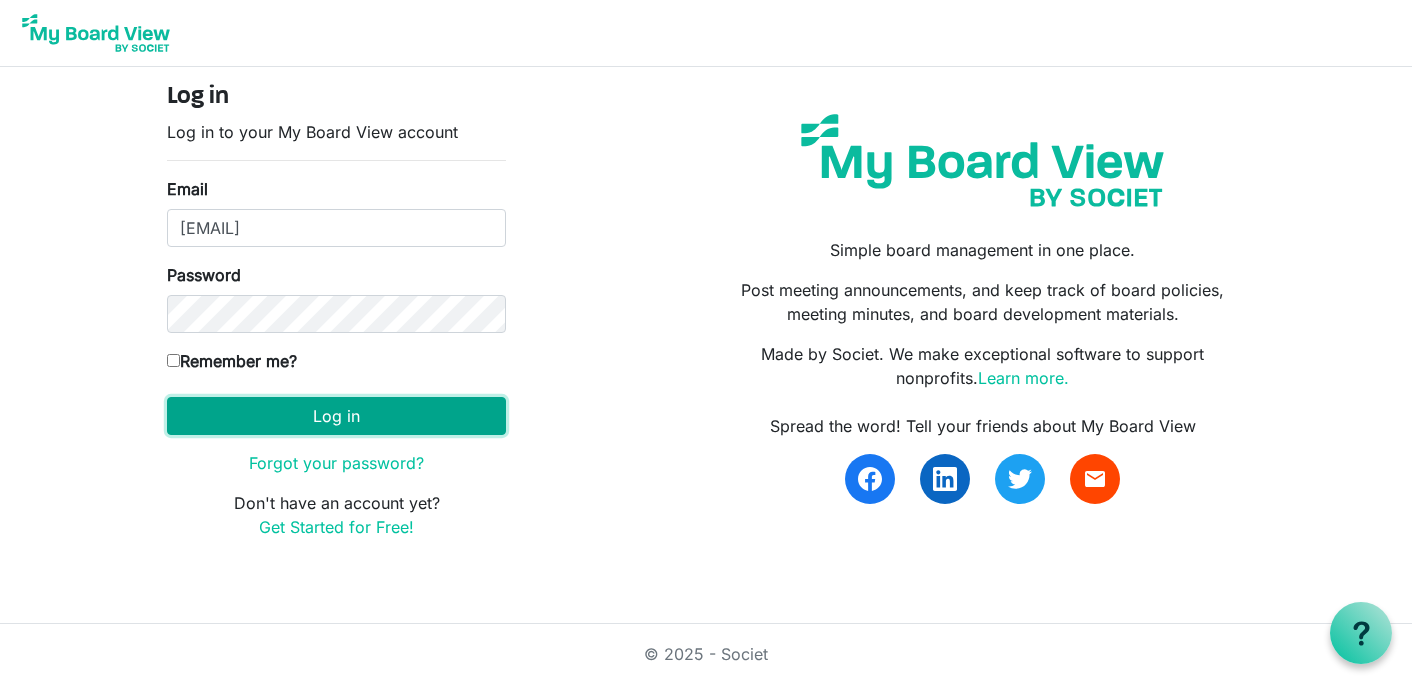 scroll, scrollTop: 0, scrollLeft: 0, axis: both 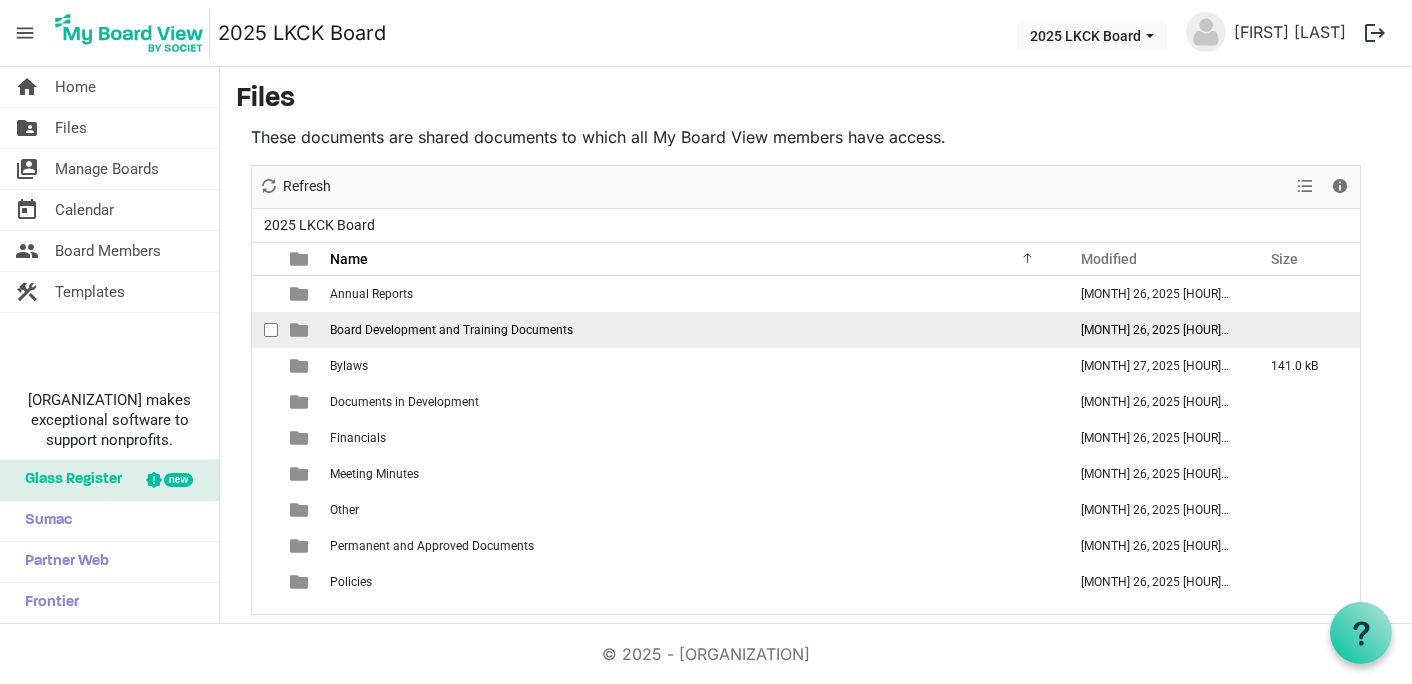 click on "Board Development and Training Documents" at bounding box center [451, 330] 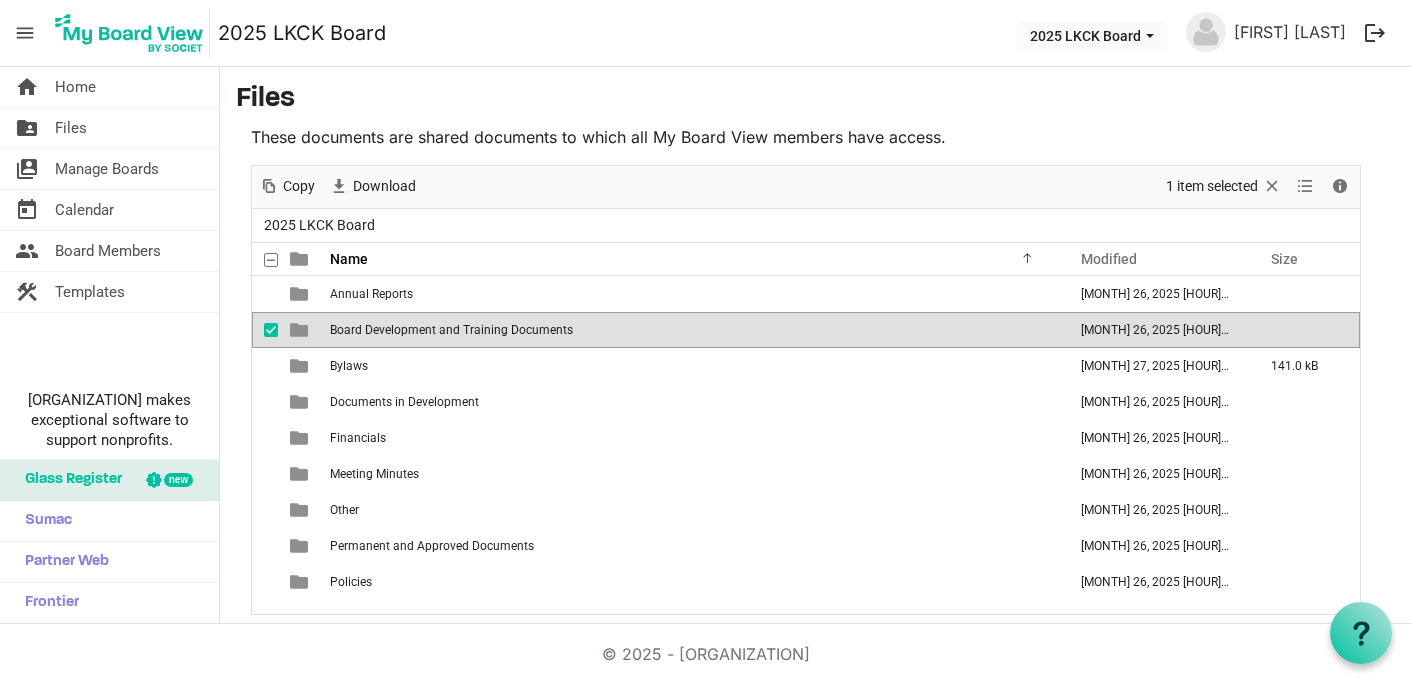 click on "Board Development and Training Documents" at bounding box center [451, 330] 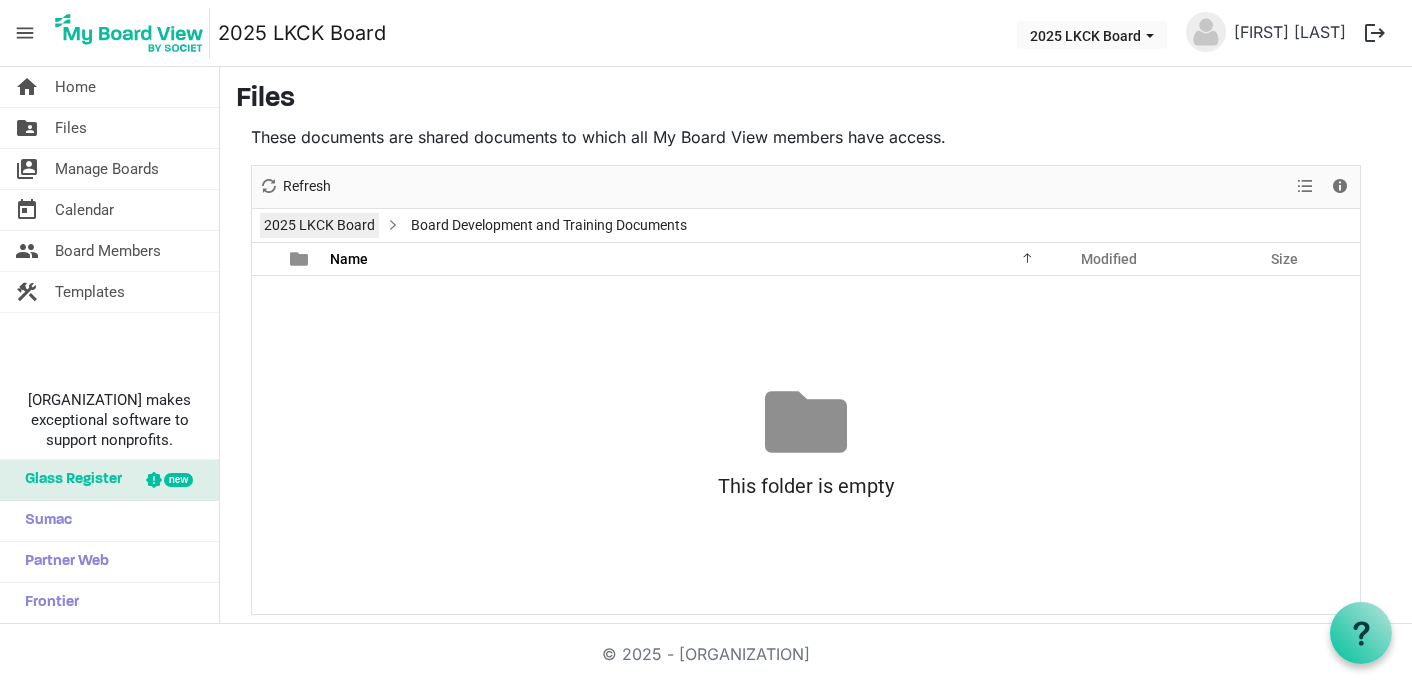 click on "2025 LKCK Board" at bounding box center (319, 225) 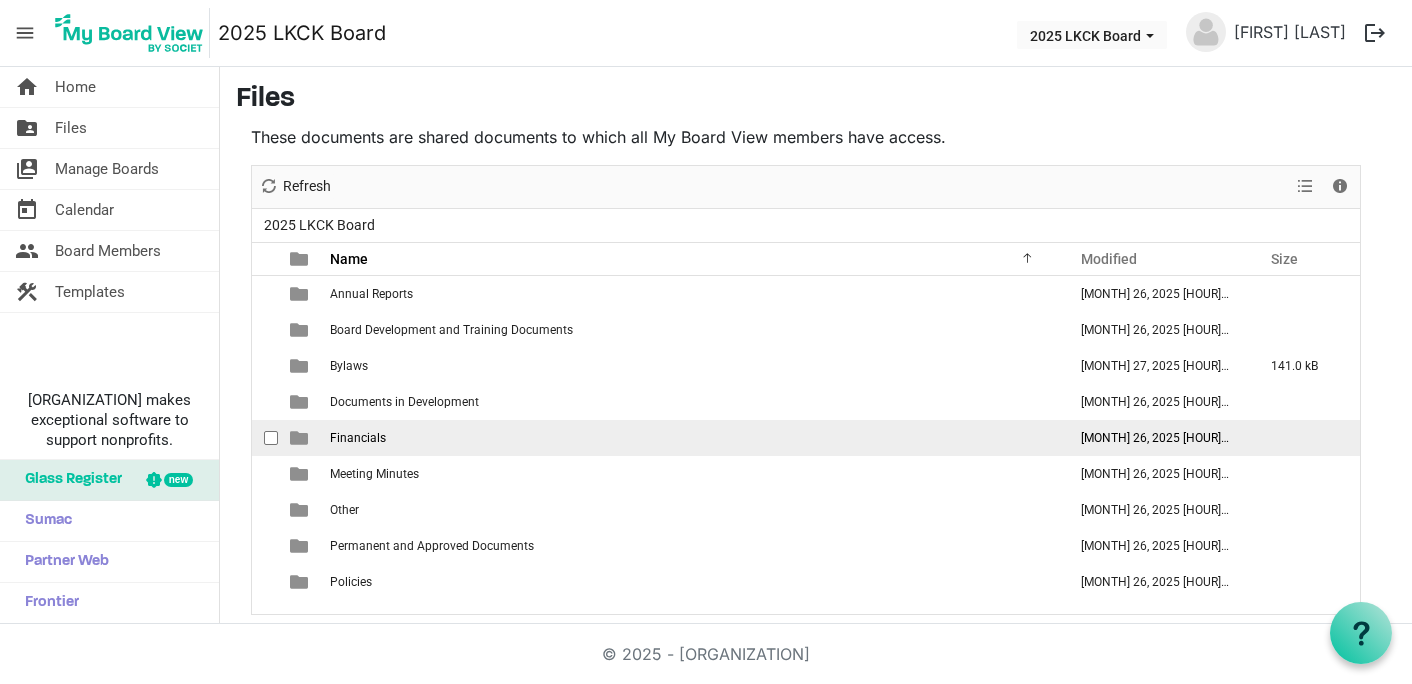scroll, scrollTop: 6, scrollLeft: 0, axis: vertical 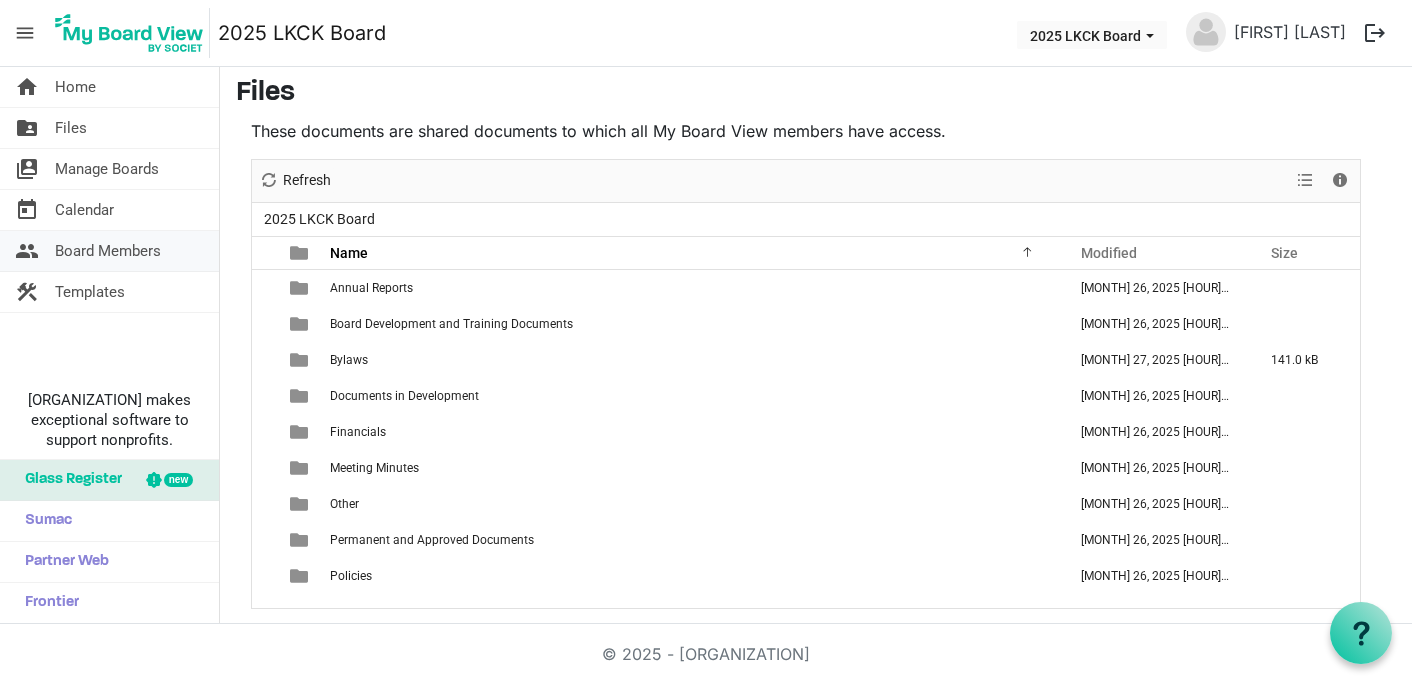 click on "Board Members" at bounding box center (108, 251) 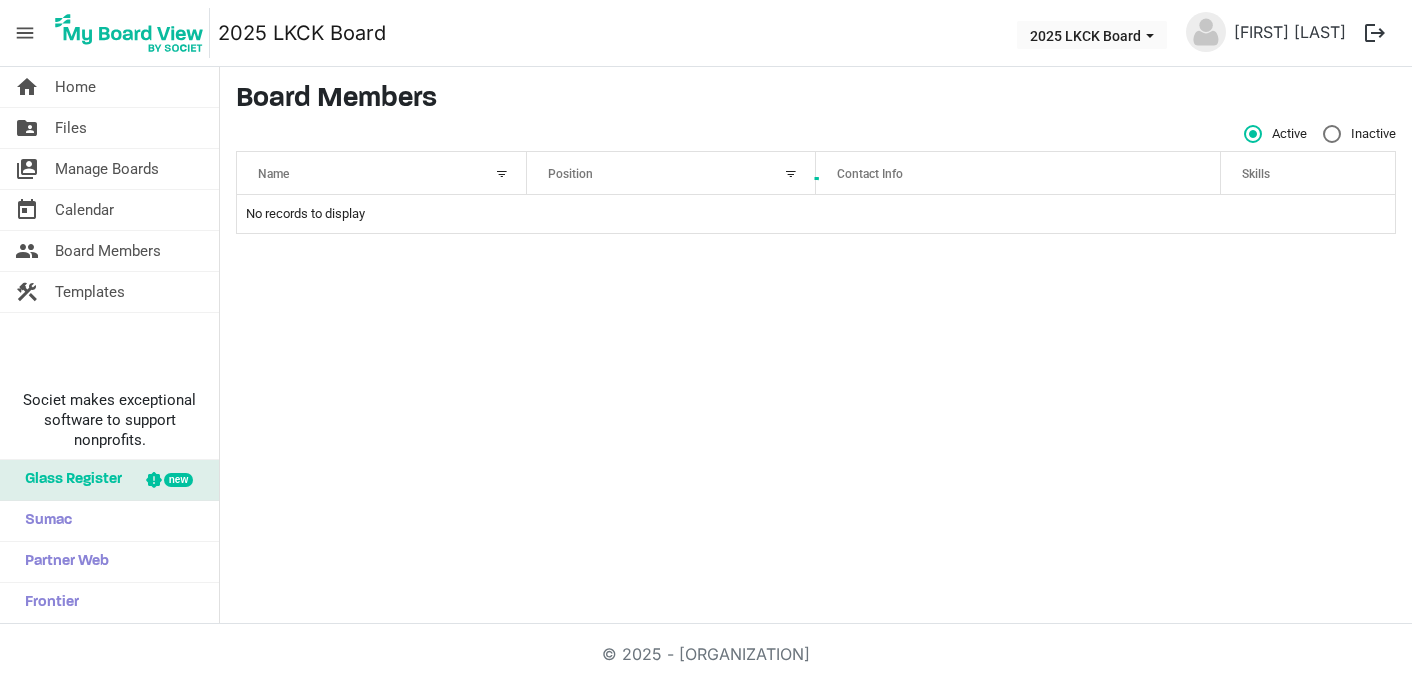 scroll, scrollTop: 0, scrollLeft: 0, axis: both 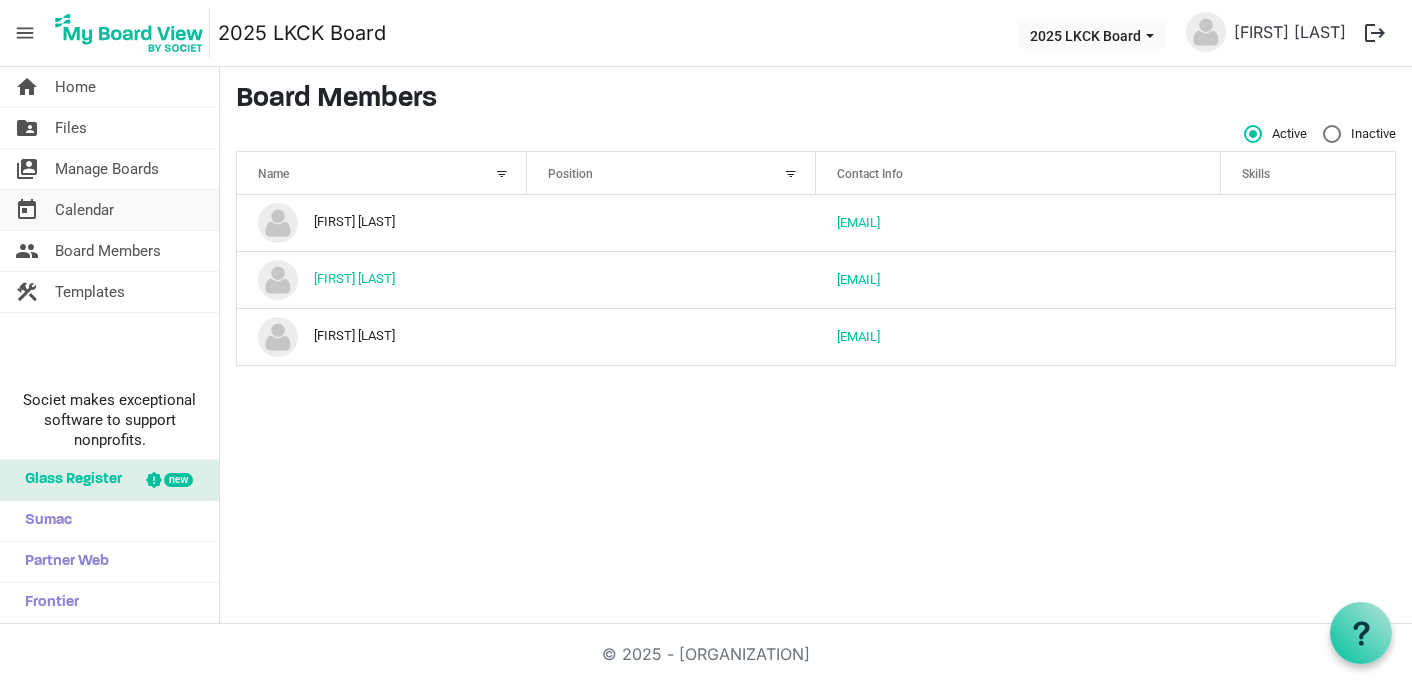 click on "Calendar" at bounding box center (84, 210) 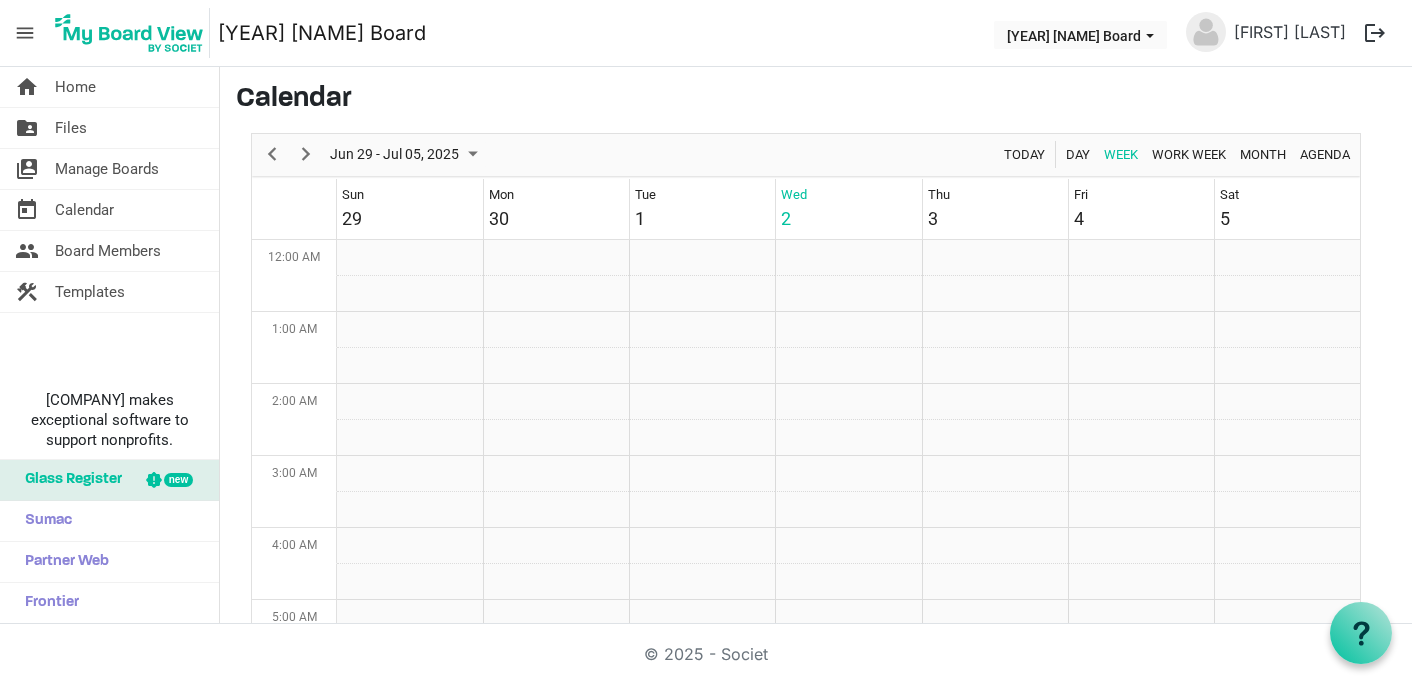 scroll, scrollTop: 0, scrollLeft: 0, axis: both 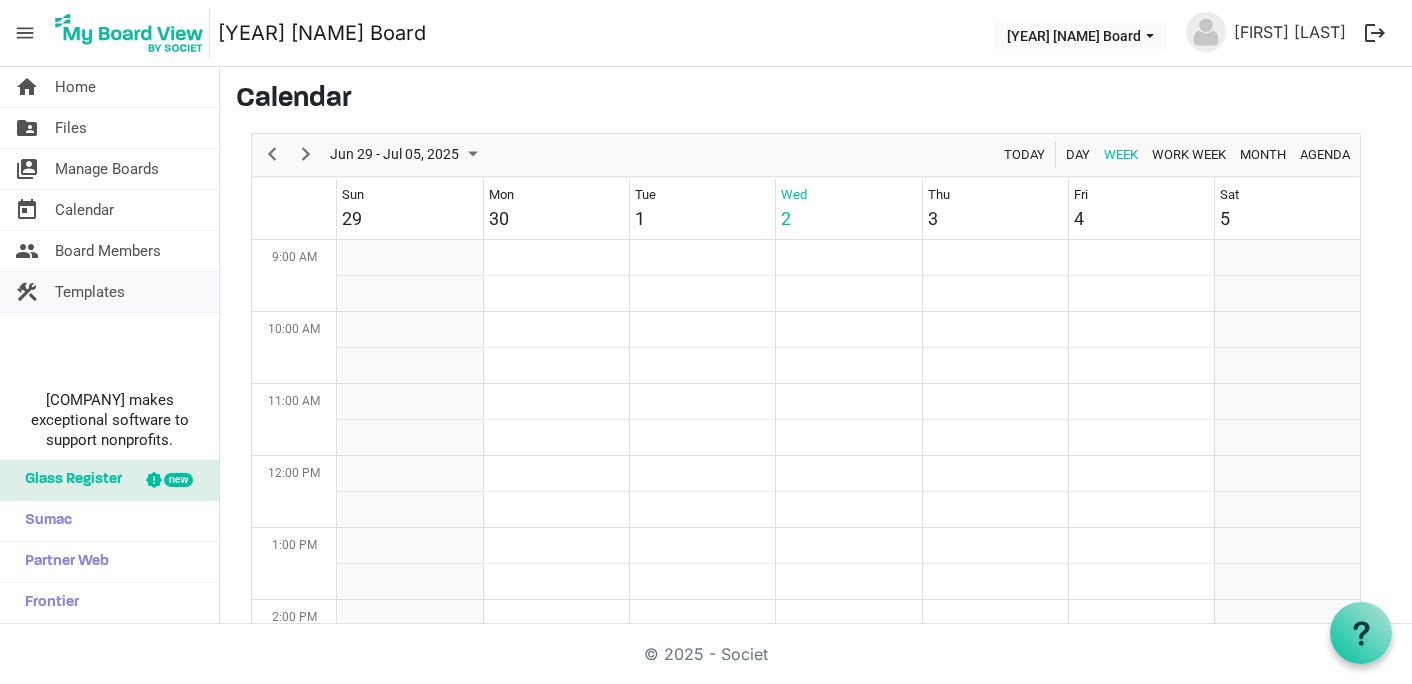 click on "construction
Templates" at bounding box center (109, 292) 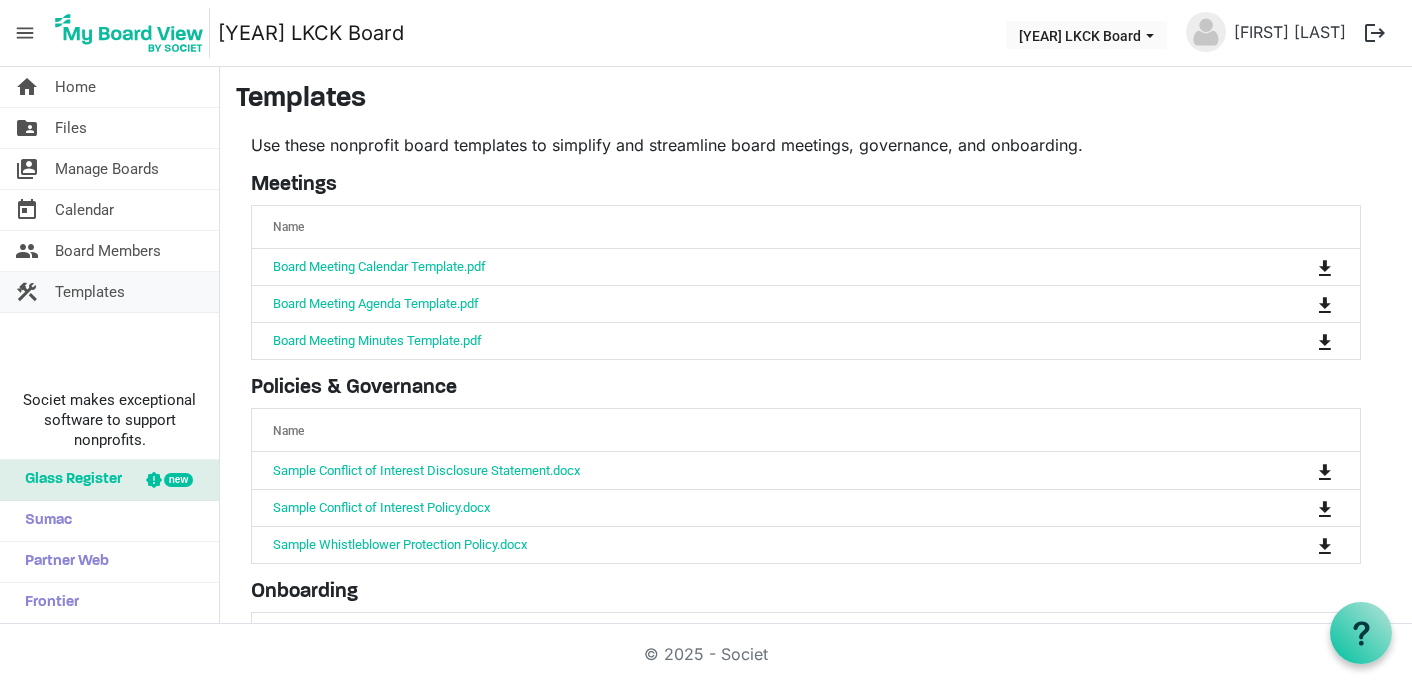 scroll, scrollTop: 0, scrollLeft: 0, axis: both 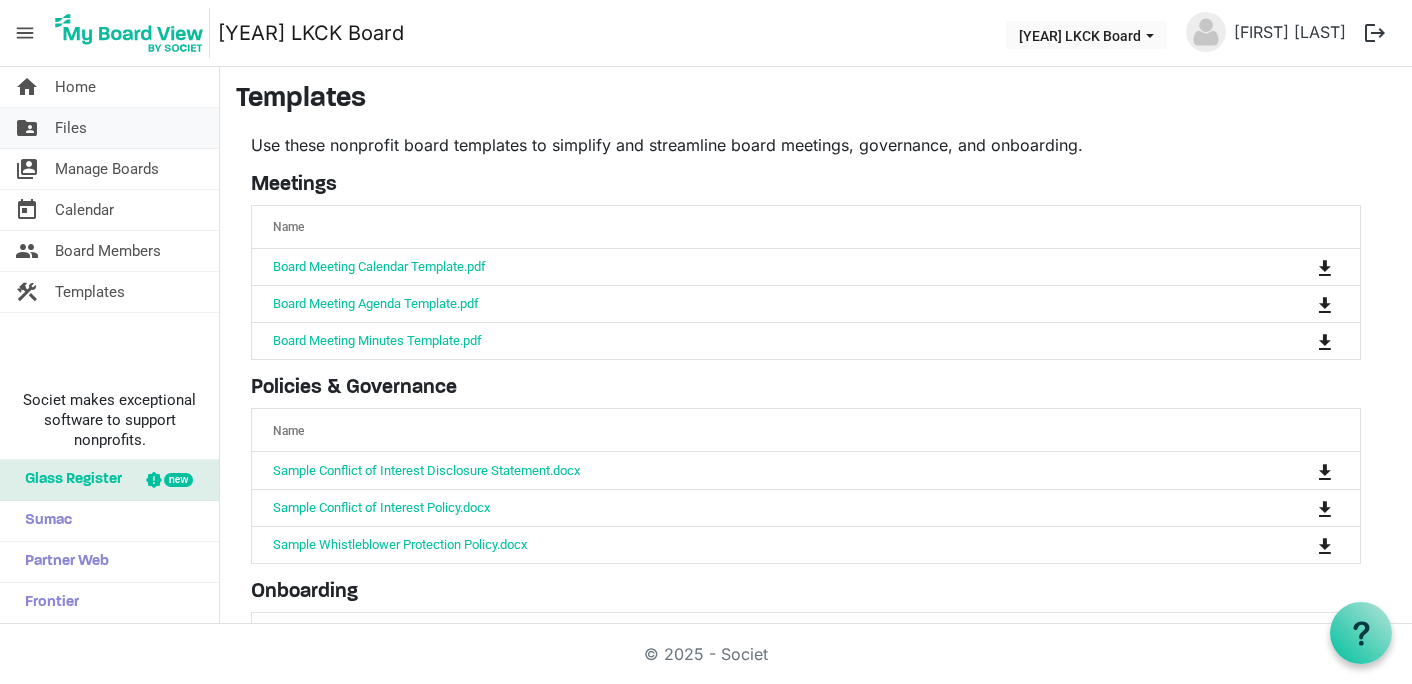 click on "folder_shared
Files" at bounding box center (109, 128) 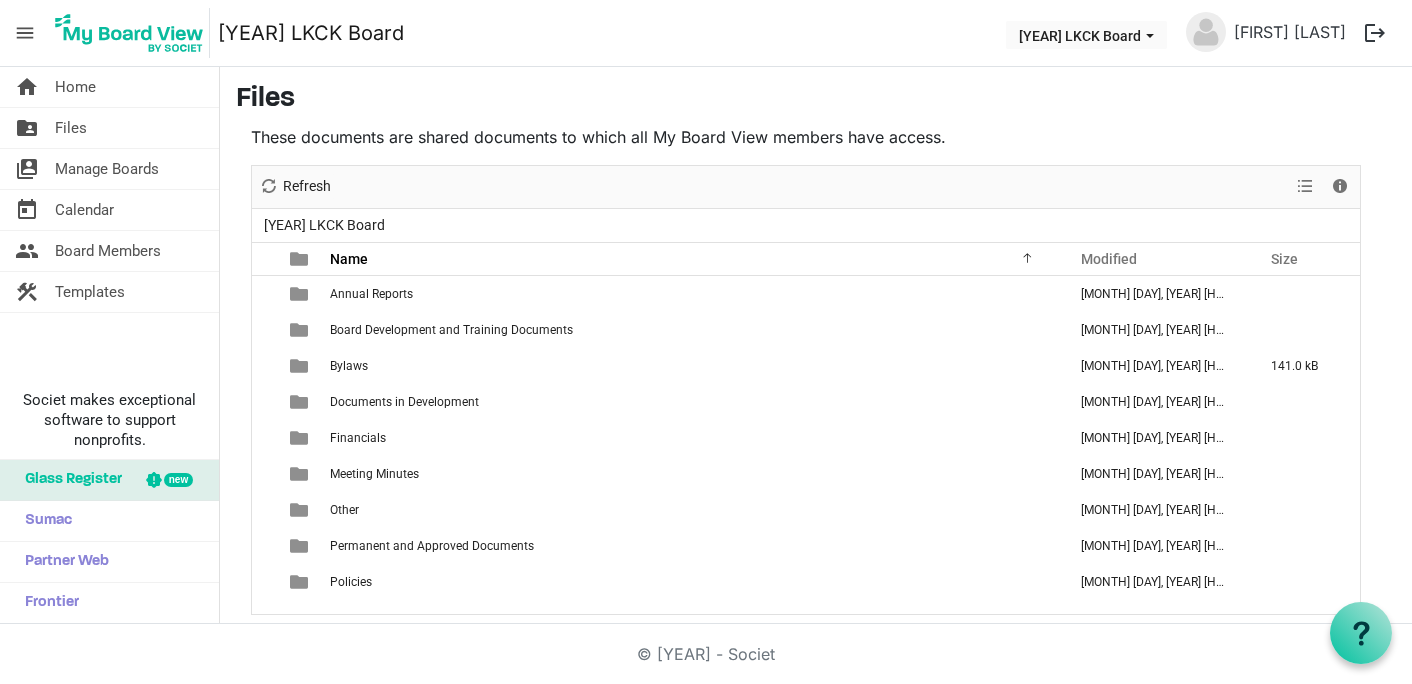 scroll, scrollTop: 0, scrollLeft: 0, axis: both 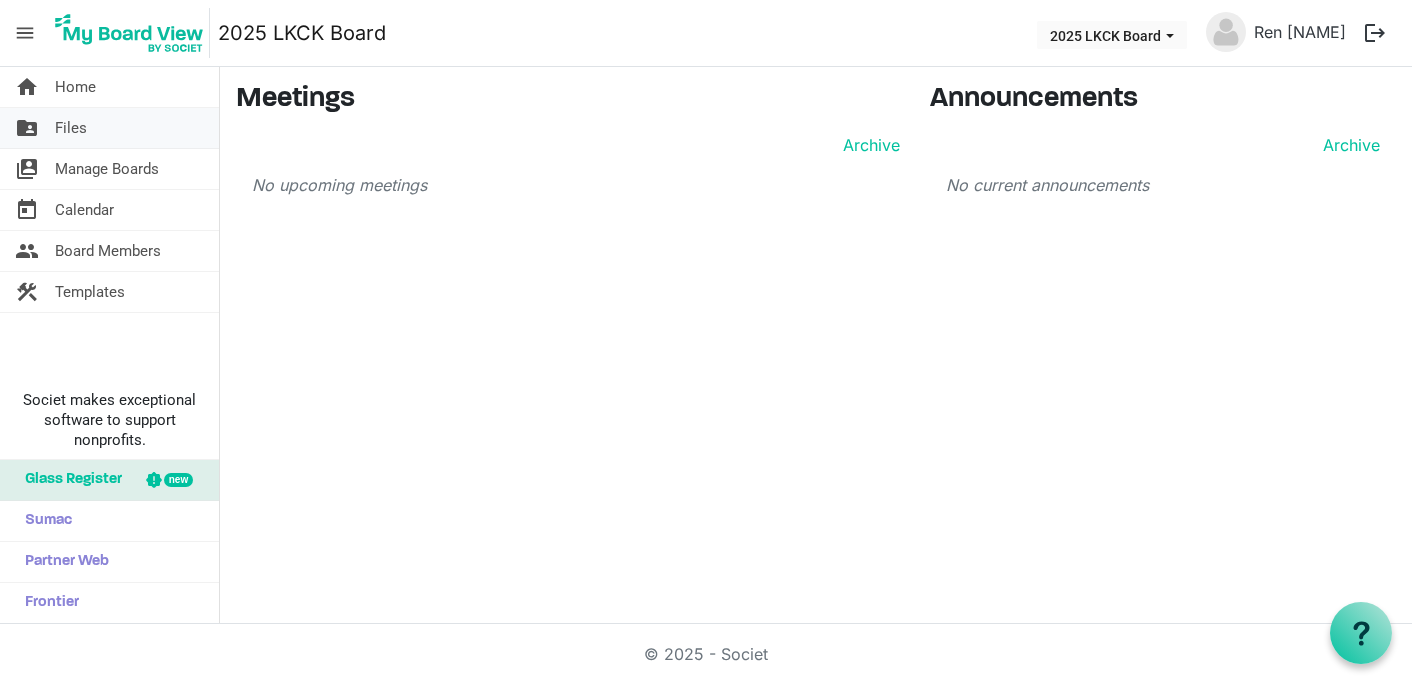 click on "folder_shared
Files" at bounding box center (109, 128) 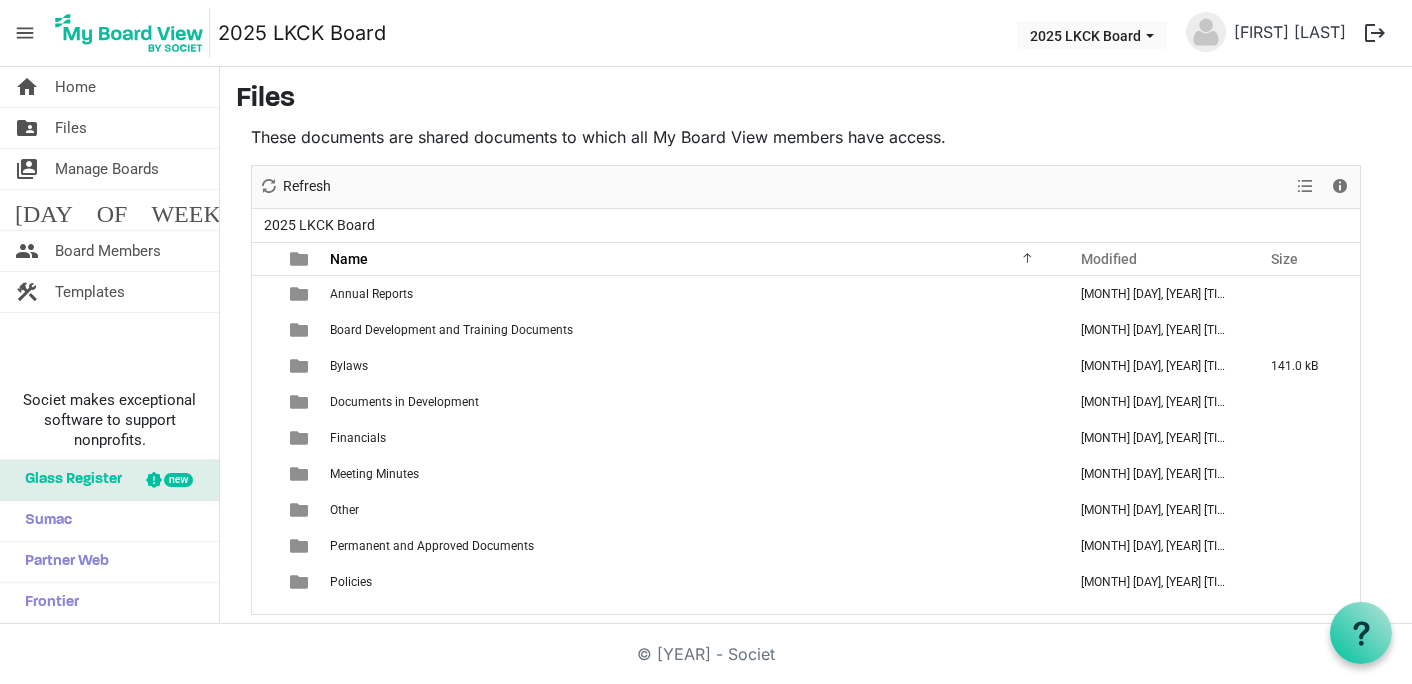 scroll, scrollTop: 0, scrollLeft: 0, axis: both 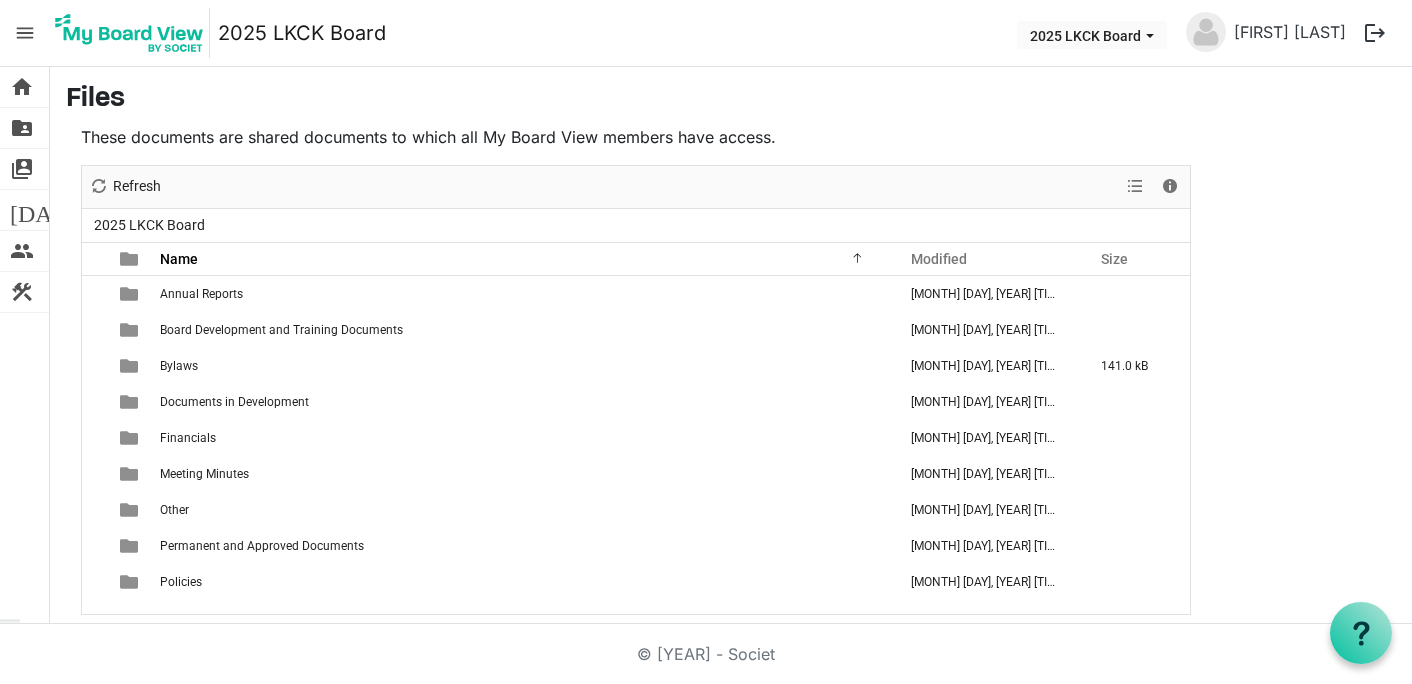 click on "menu" at bounding box center [25, 33] 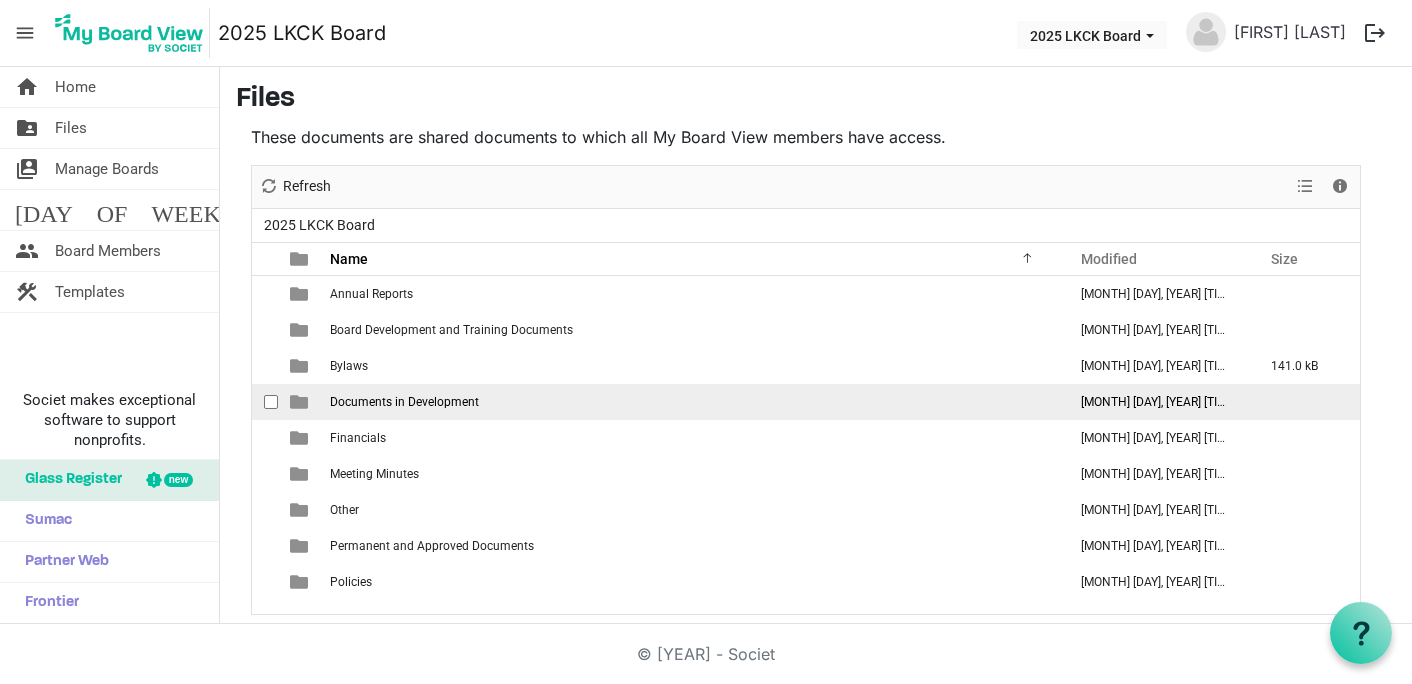 scroll, scrollTop: 6, scrollLeft: 0, axis: vertical 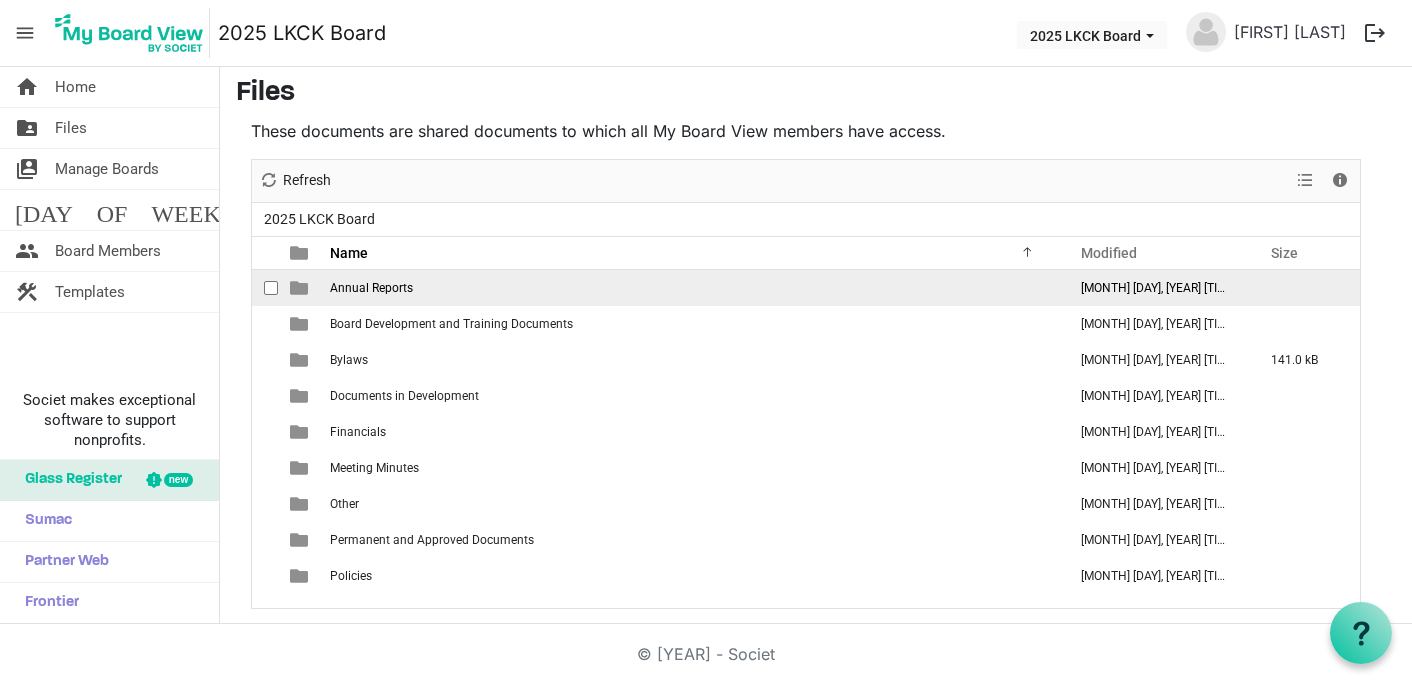 click on "Annual Reports" at bounding box center (692, 288) 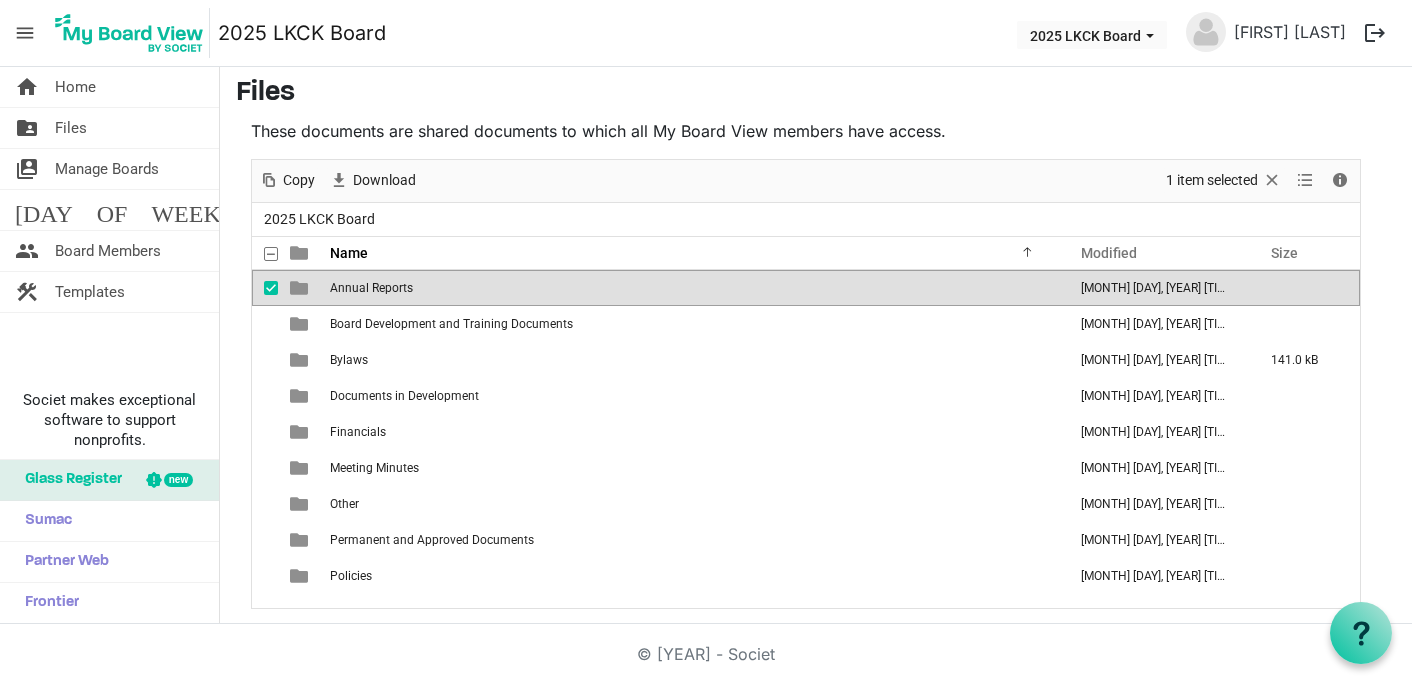 click on "Annual Reports" at bounding box center [371, 288] 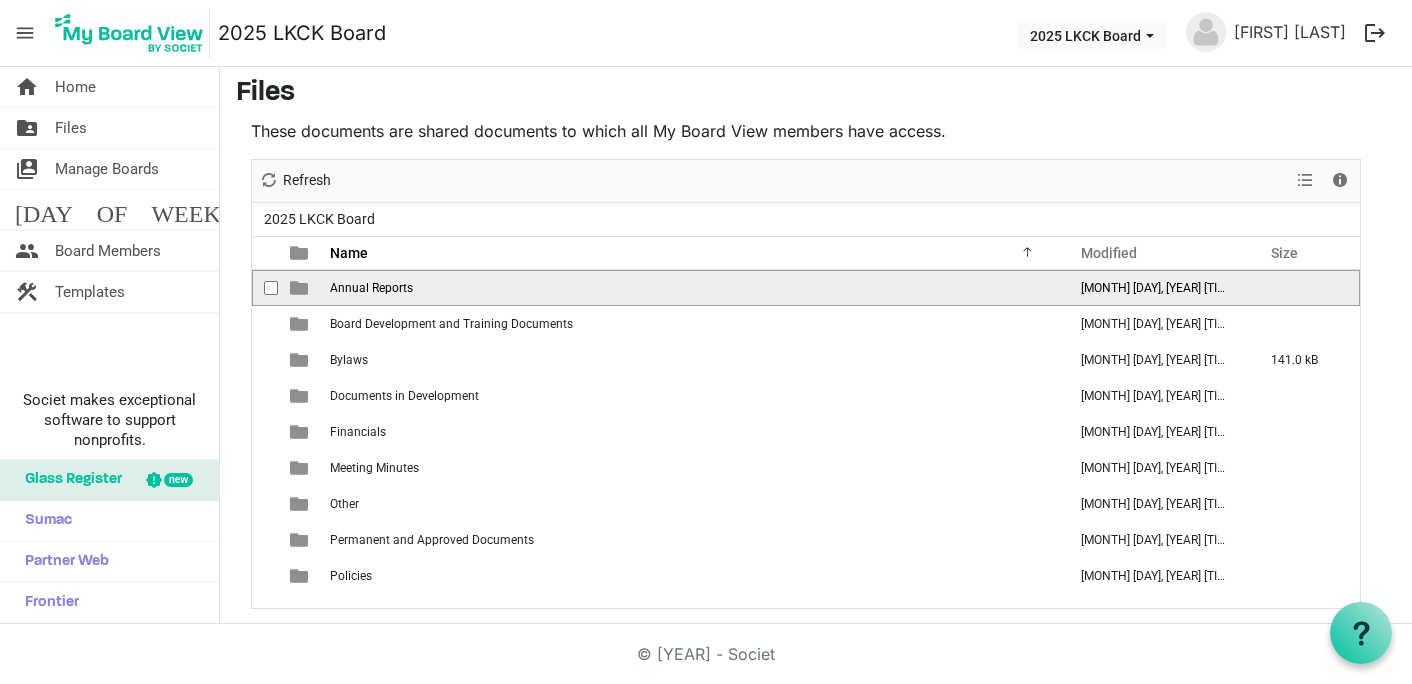 click on "Annual Reports" at bounding box center [371, 288] 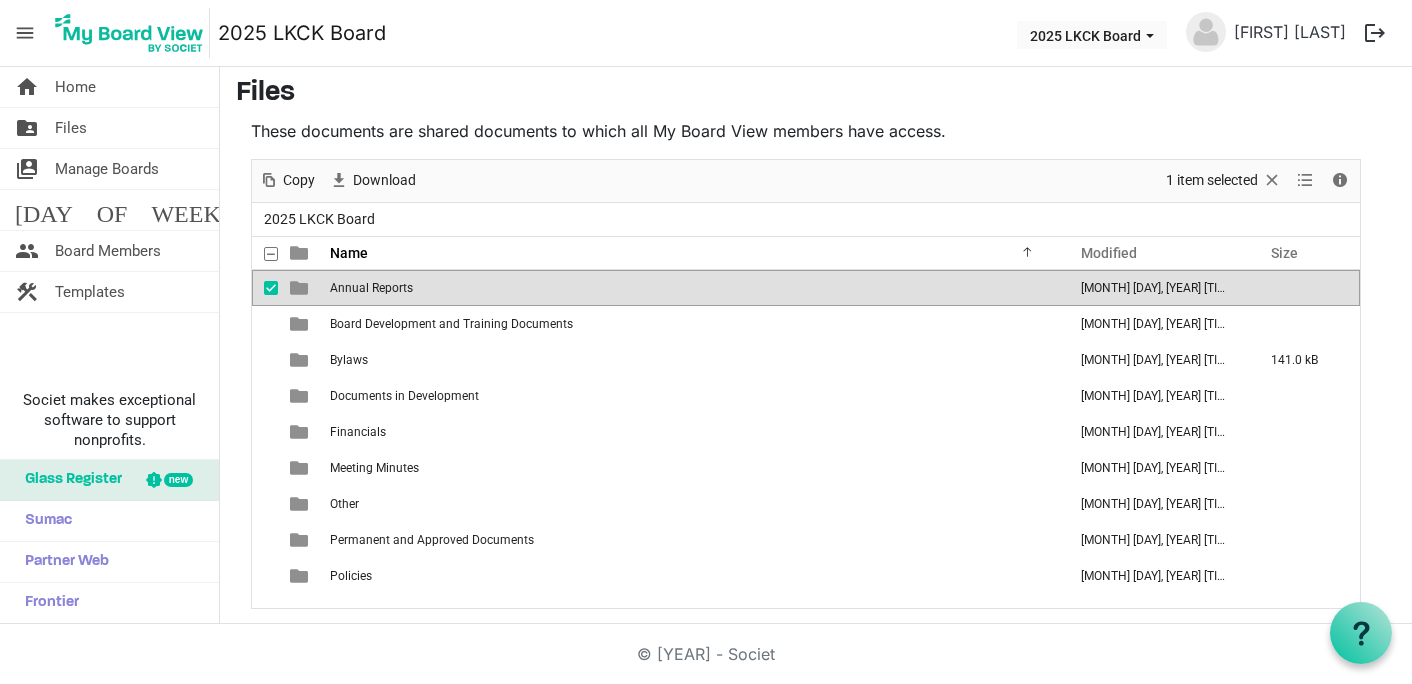 click on "Annual Reports" at bounding box center (371, 288) 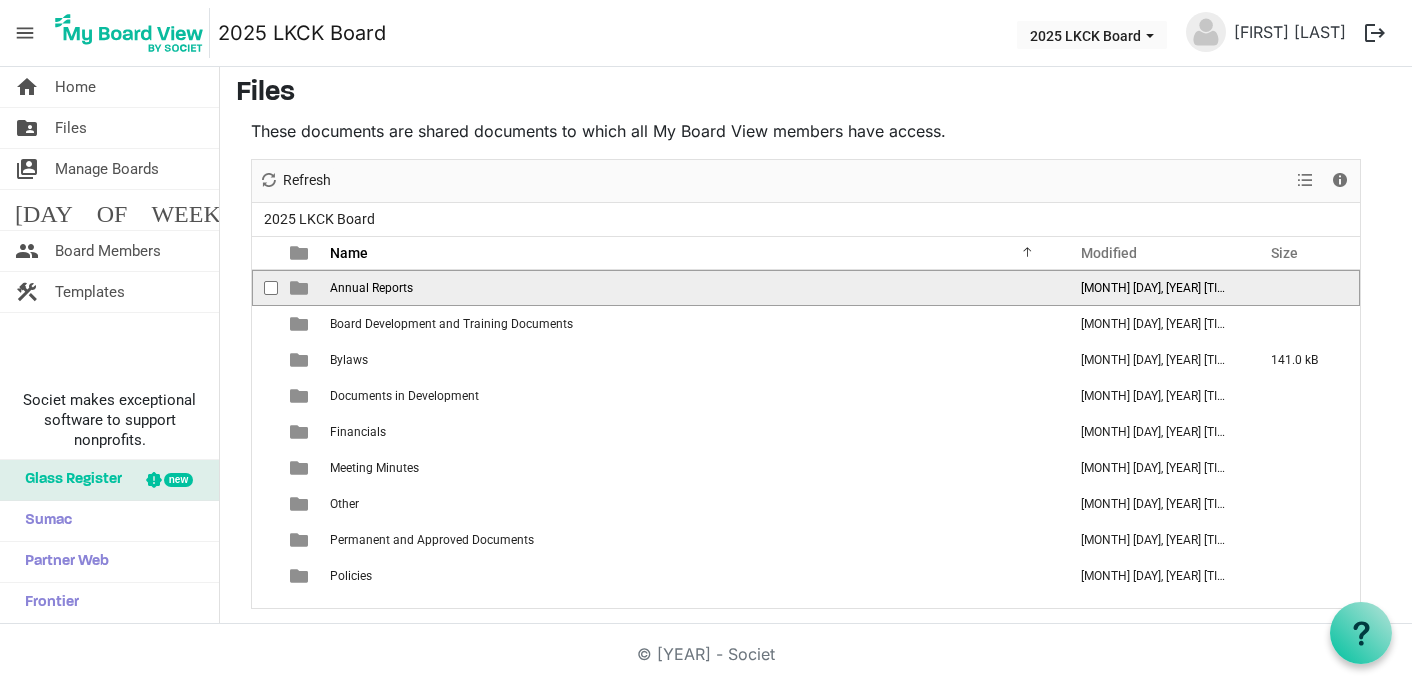 click on "Annual Reports" at bounding box center [371, 288] 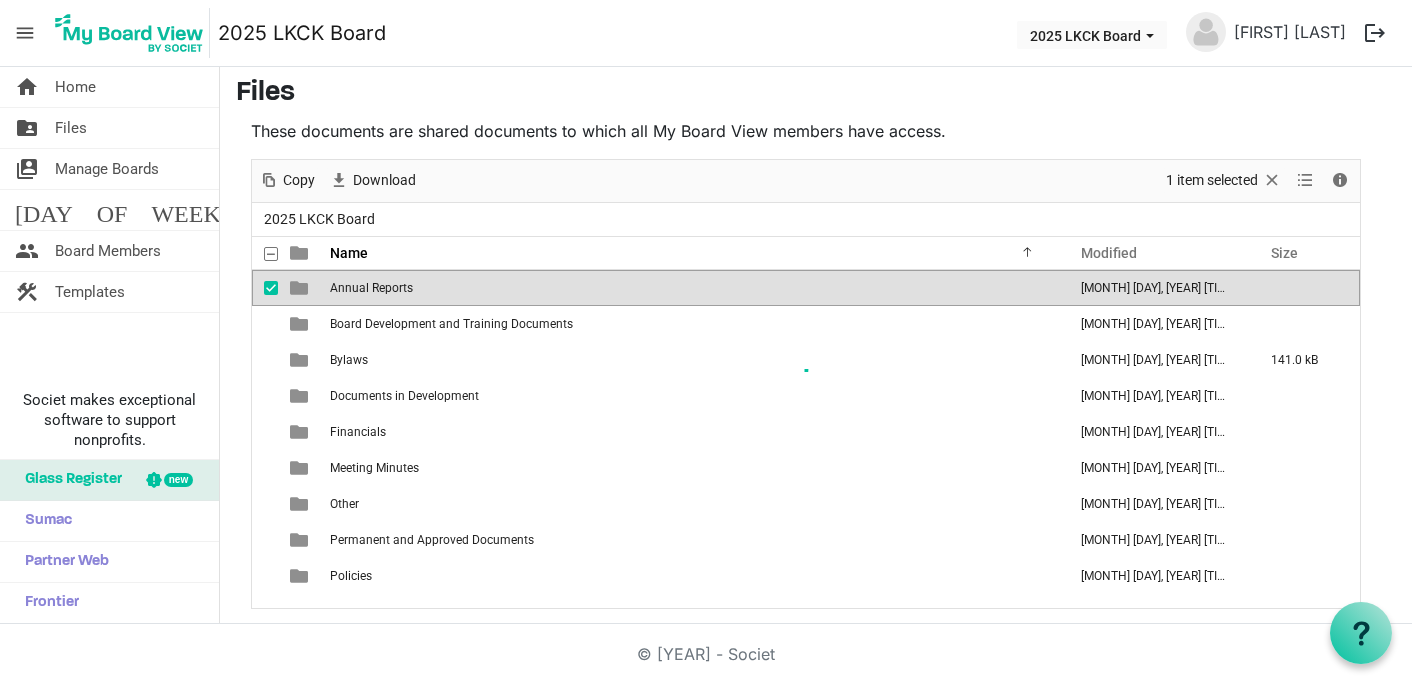 click at bounding box center [806, 384] 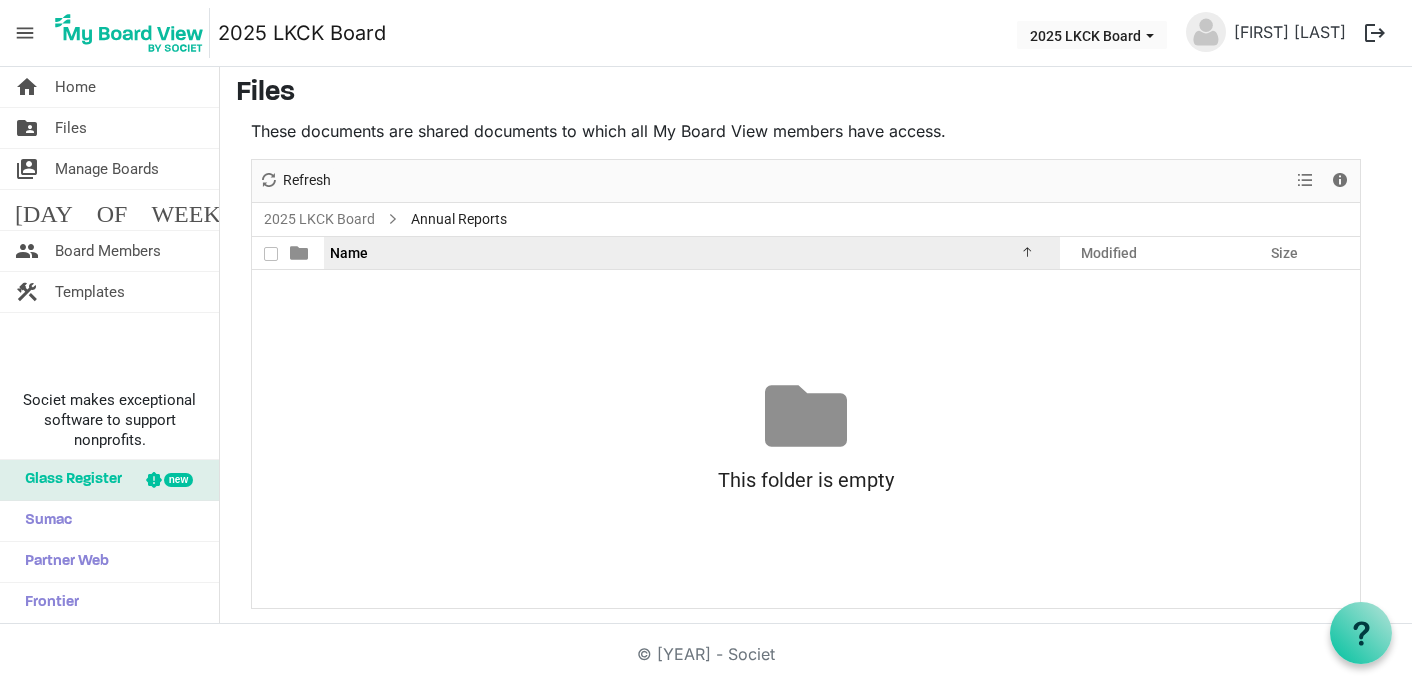 click on "Name" at bounding box center (684, 252) 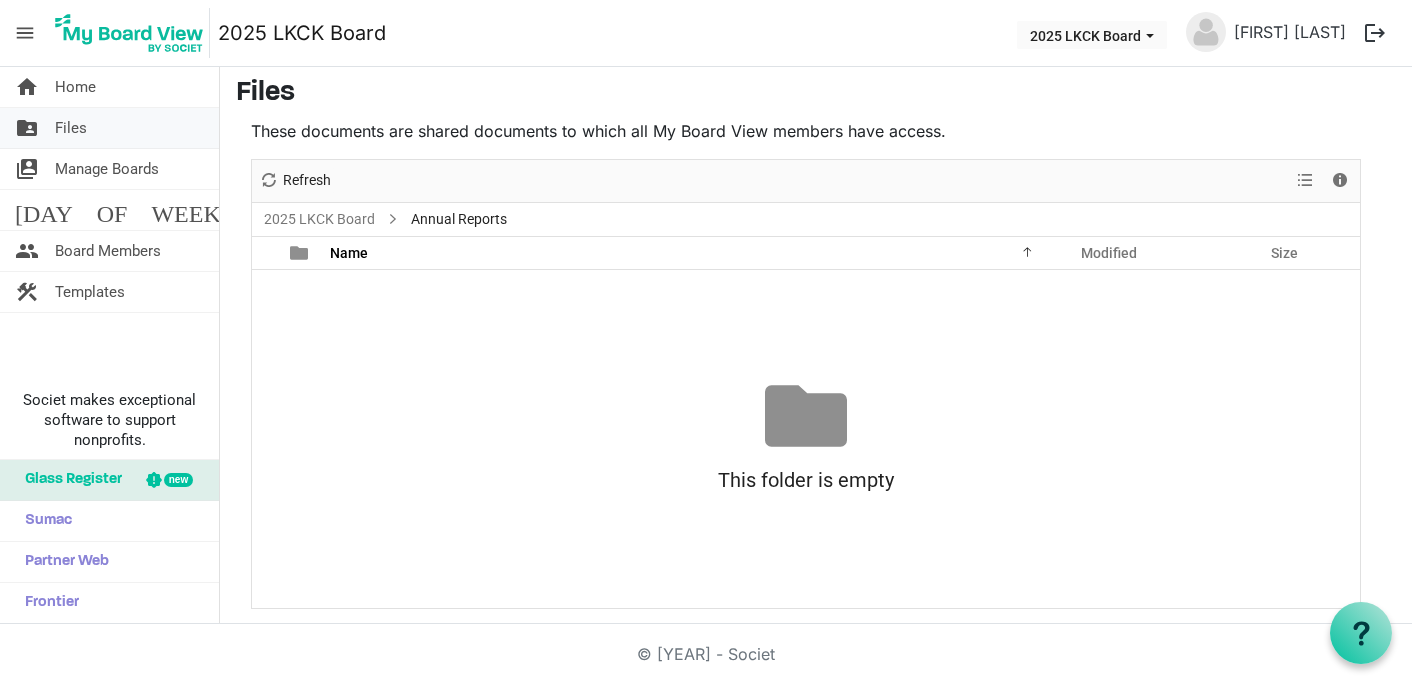 click on "folder_shared
Files" at bounding box center [109, 128] 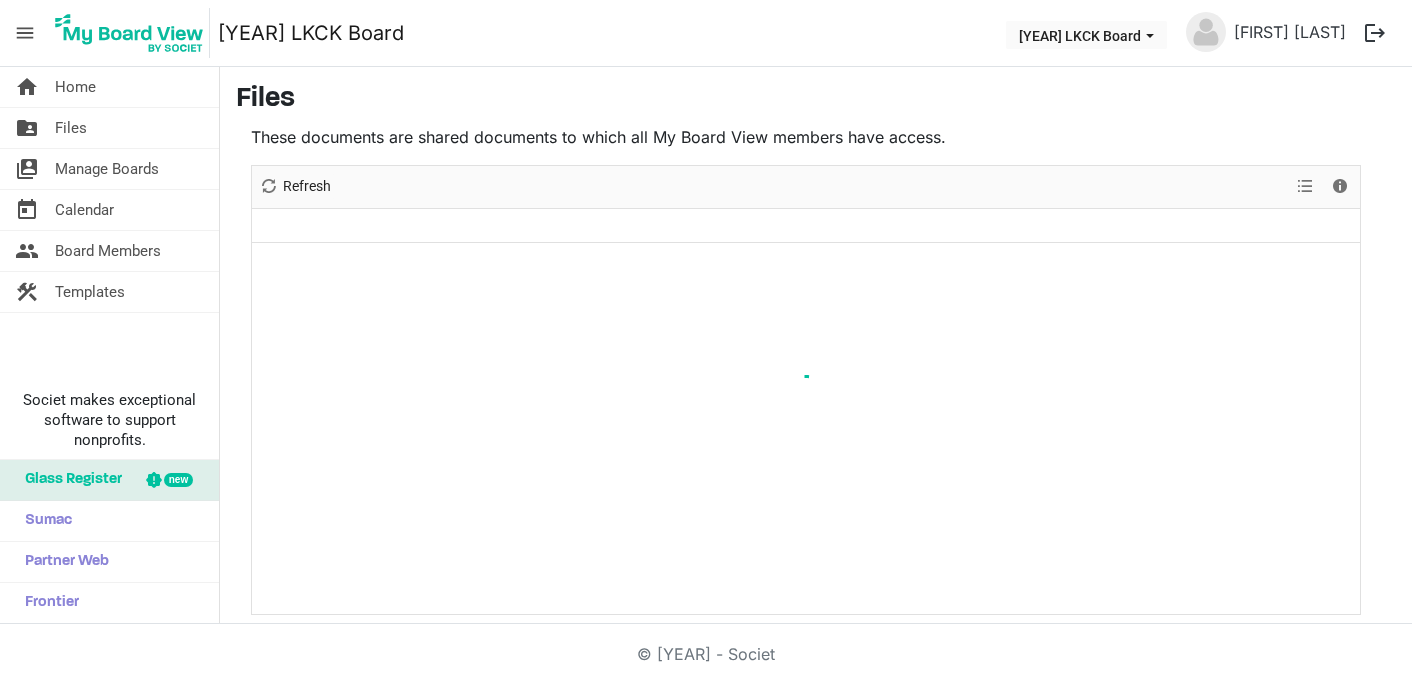 scroll, scrollTop: 0, scrollLeft: 0, axis: both 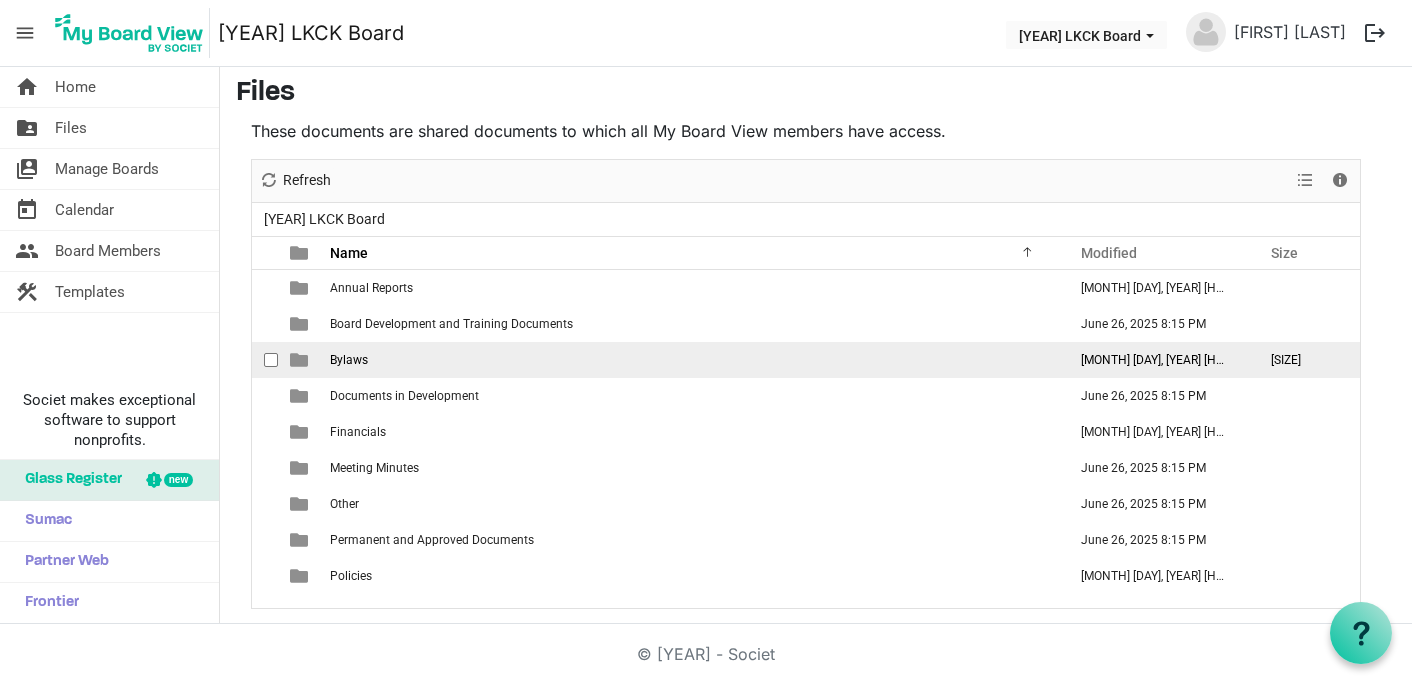 click on "Bylaws" at bounding box center (692, 360) 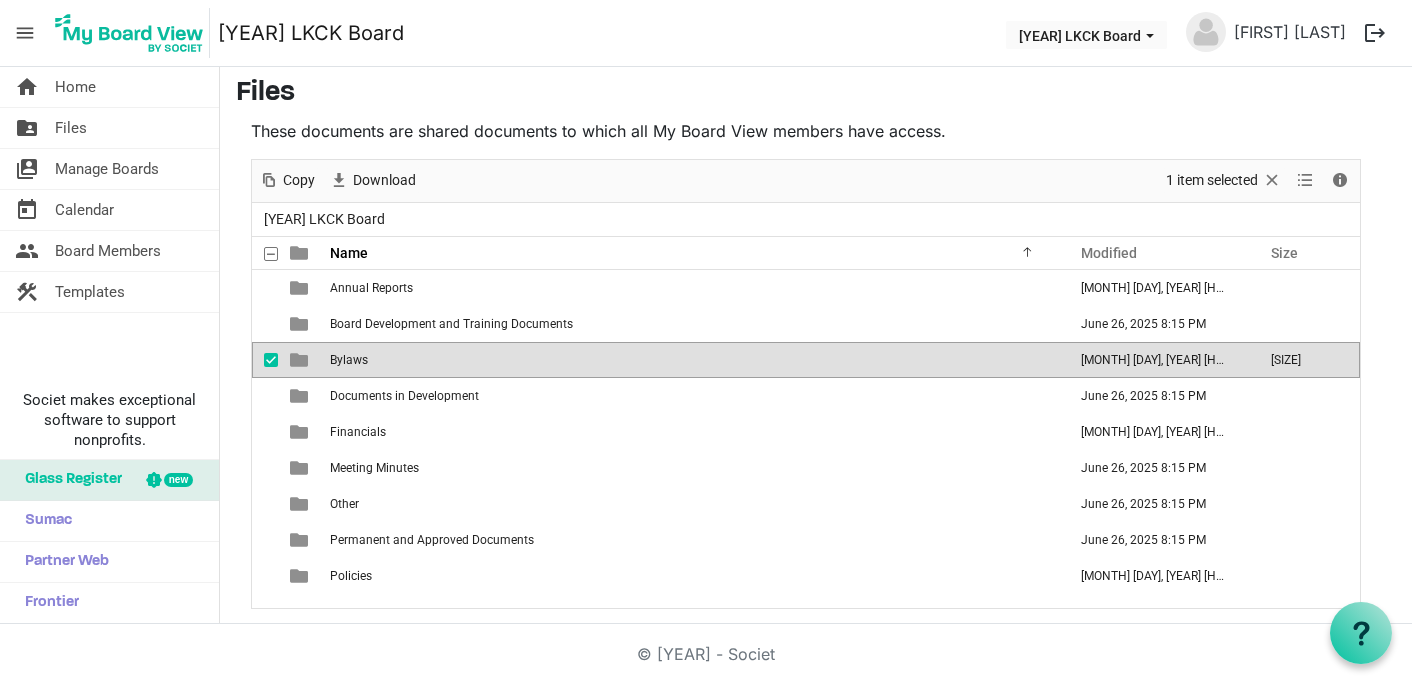 click on "Bylaws" at bounding box center [692, 360] 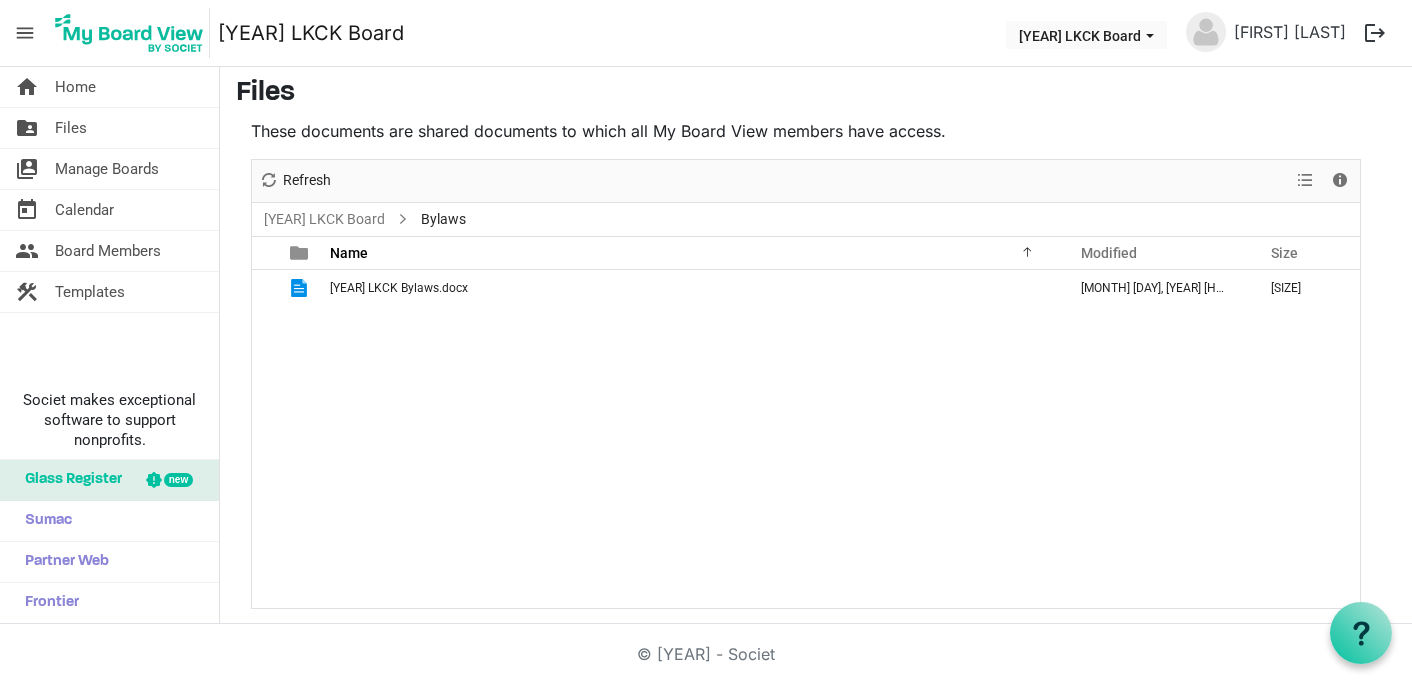 click on "Bylaws" at bounding box center [443, 219] 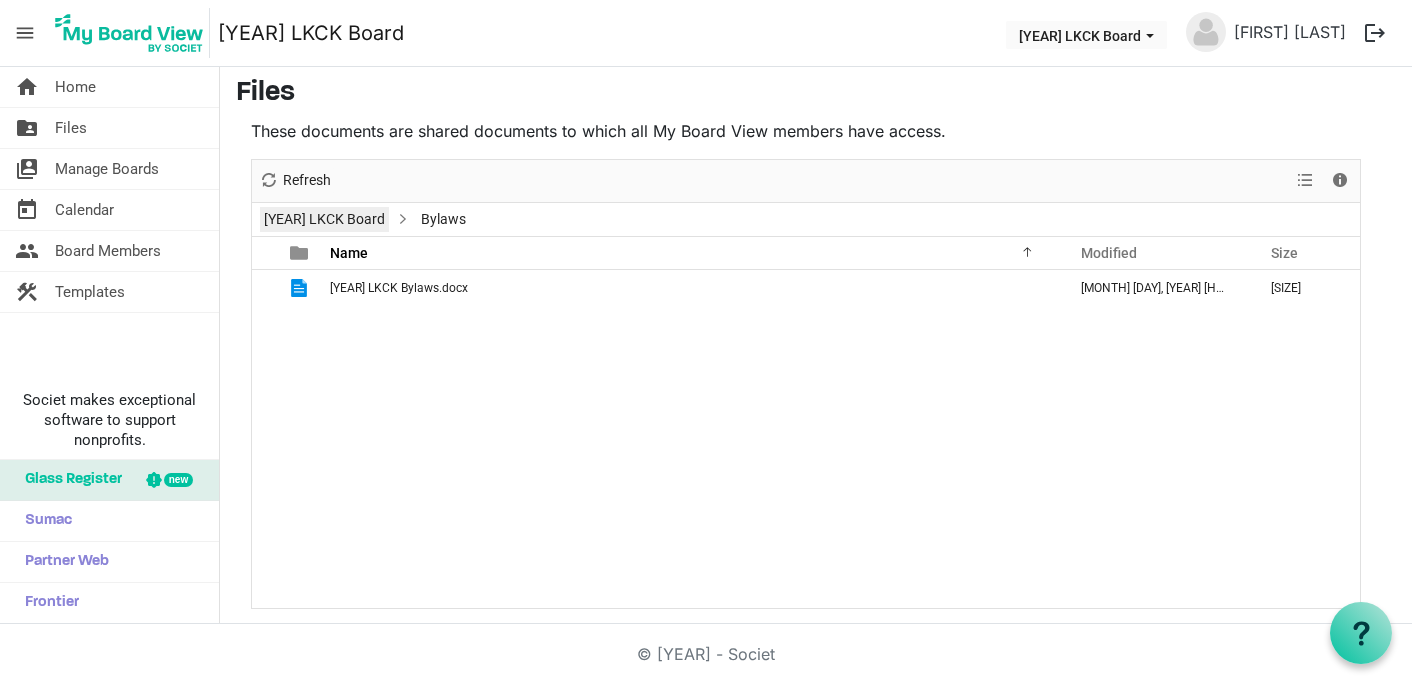 click on "2025 LKCK Board" at bounding box center [324, 219] 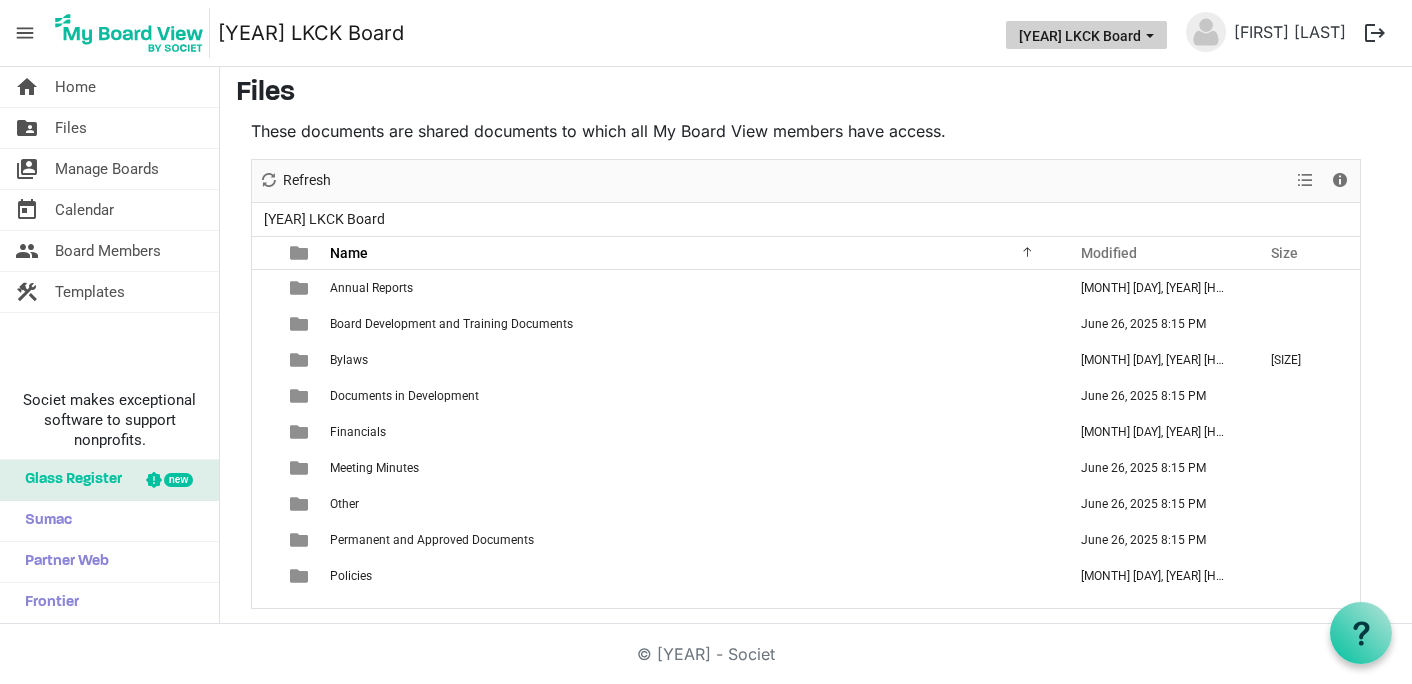 click on "2025 LKCK Board" at bounding box center [1086, 35] 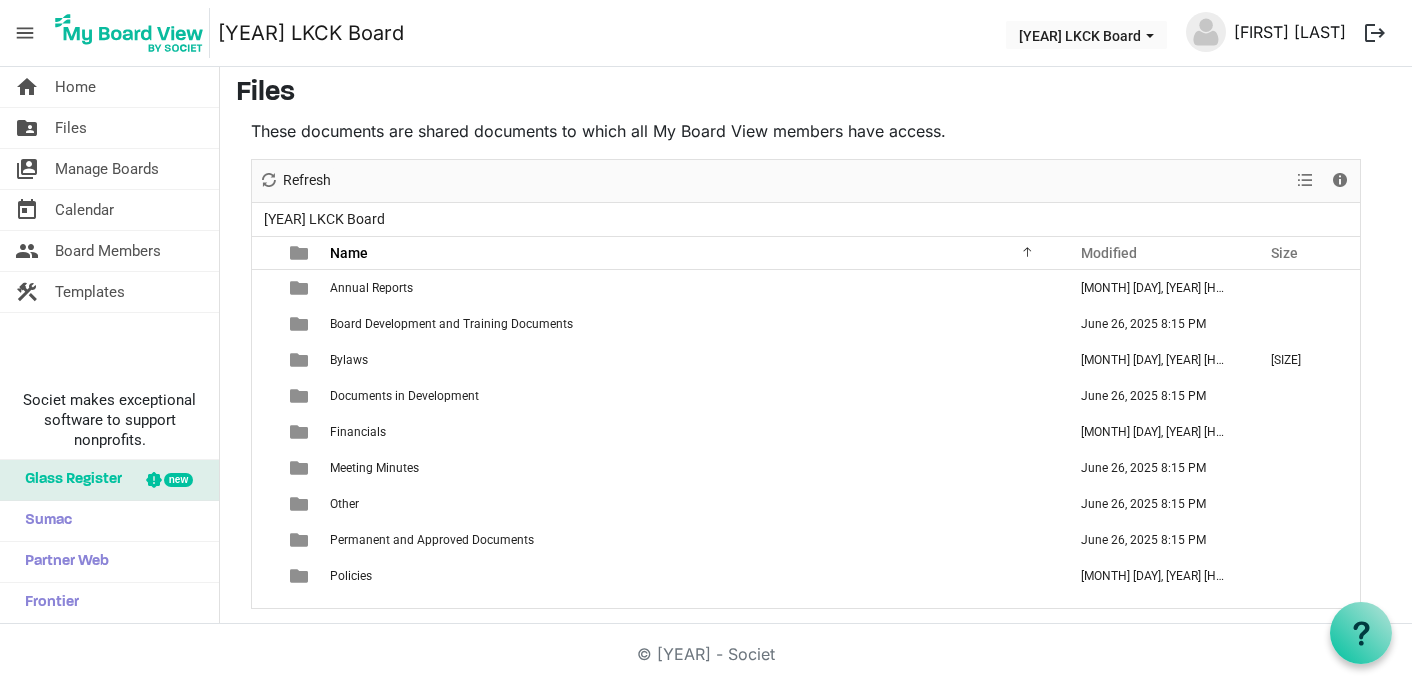click on "[FIRST] [LAST]" at bounding box center (1290, 32) 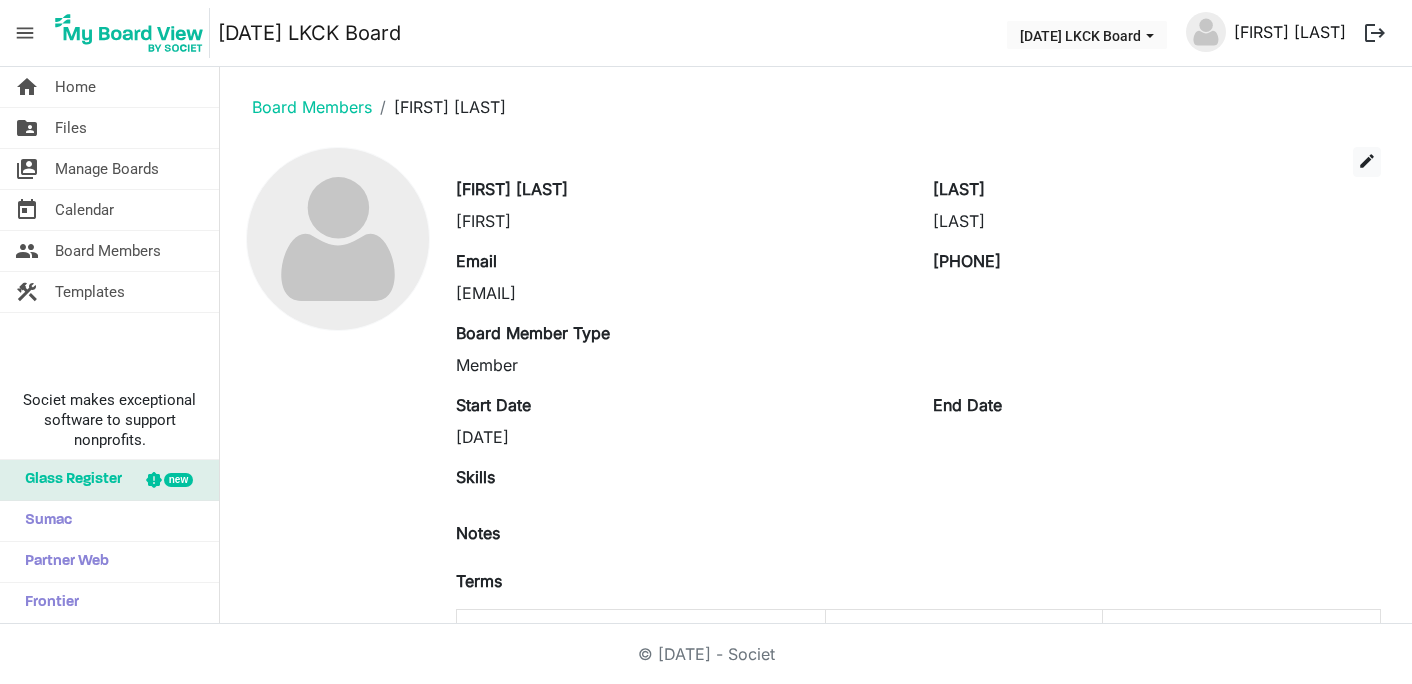 scroll, scrollTop: 0, scrollLeft: 0, axis: both 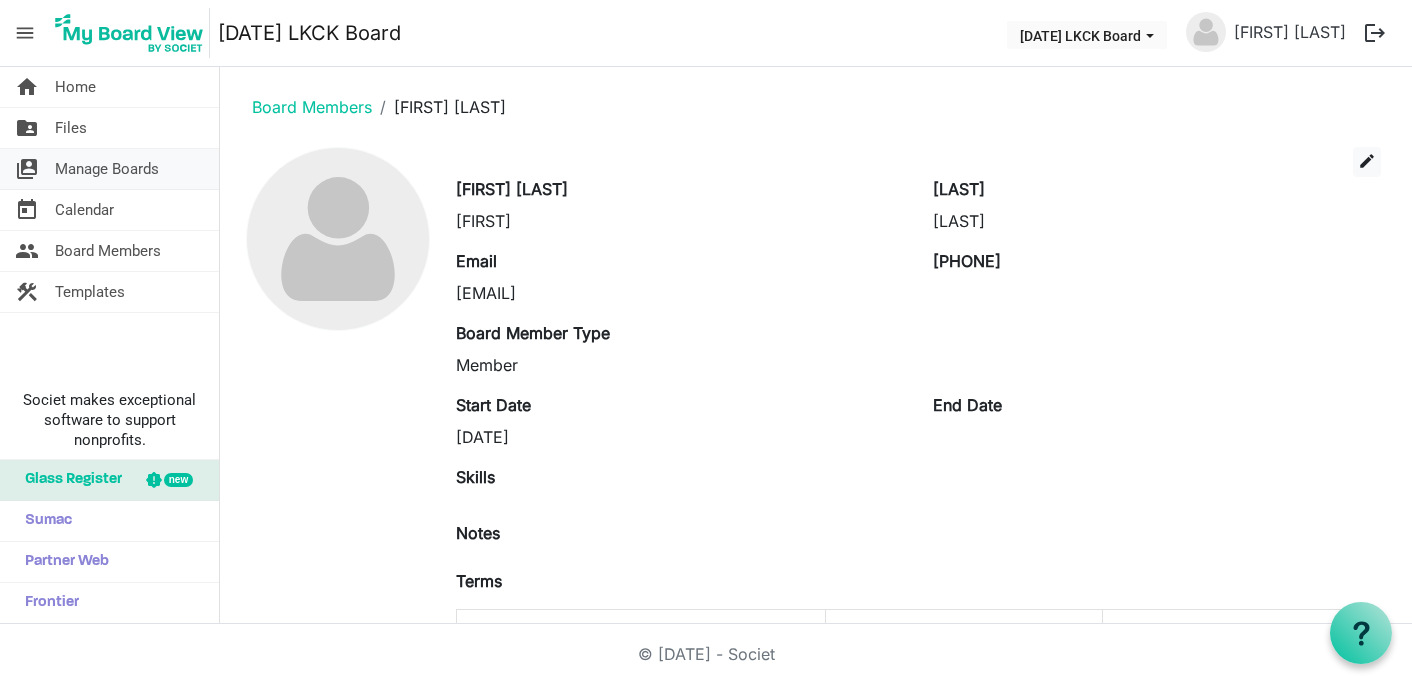 click on "Manage Boards" at bounding box center [107, 169] 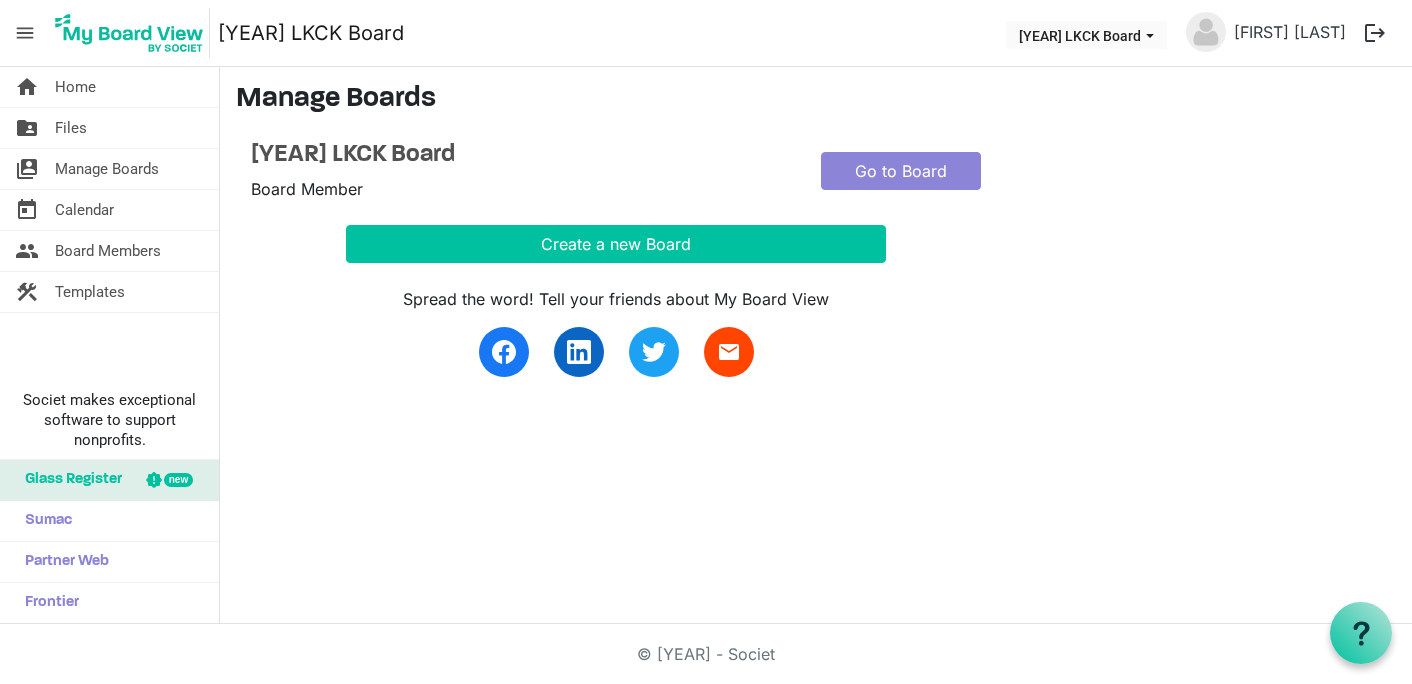 scroll, scrollTop: 0, scrollLeft: 0, axis: both 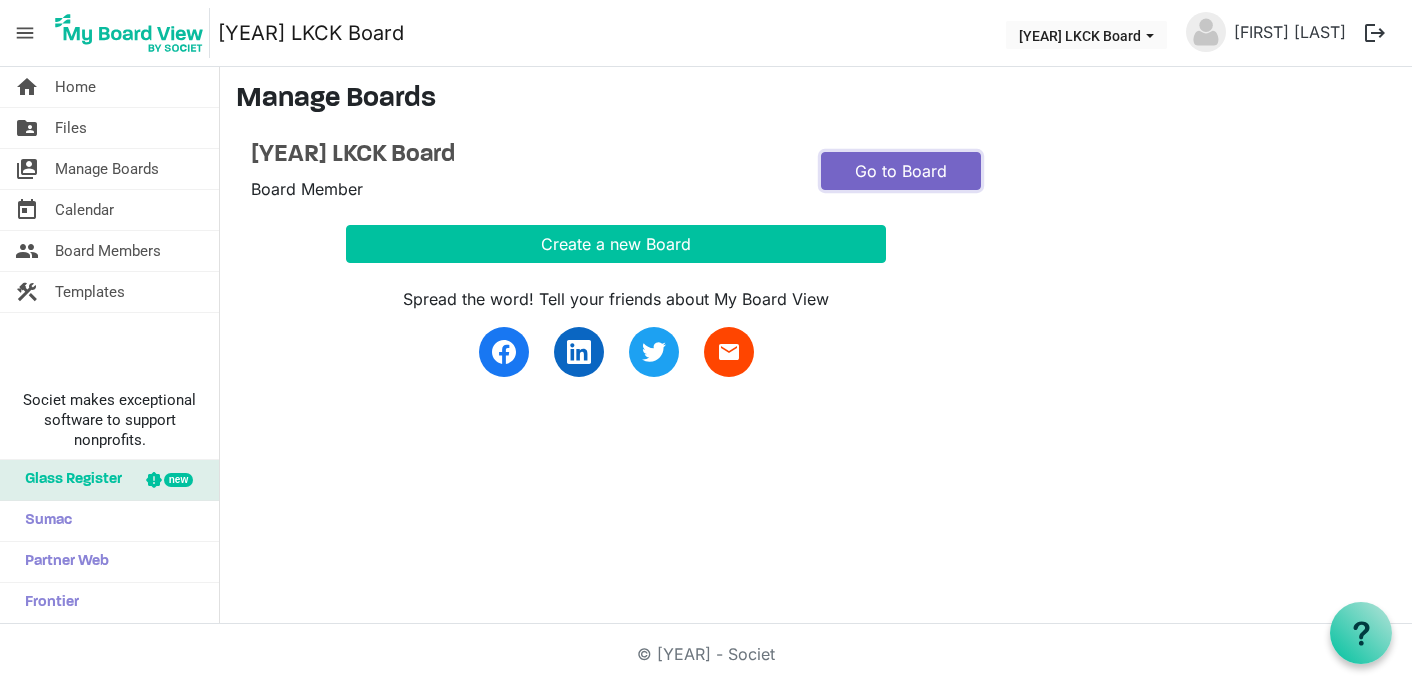 click on "Go to Board" at bounding box center (901, 171) 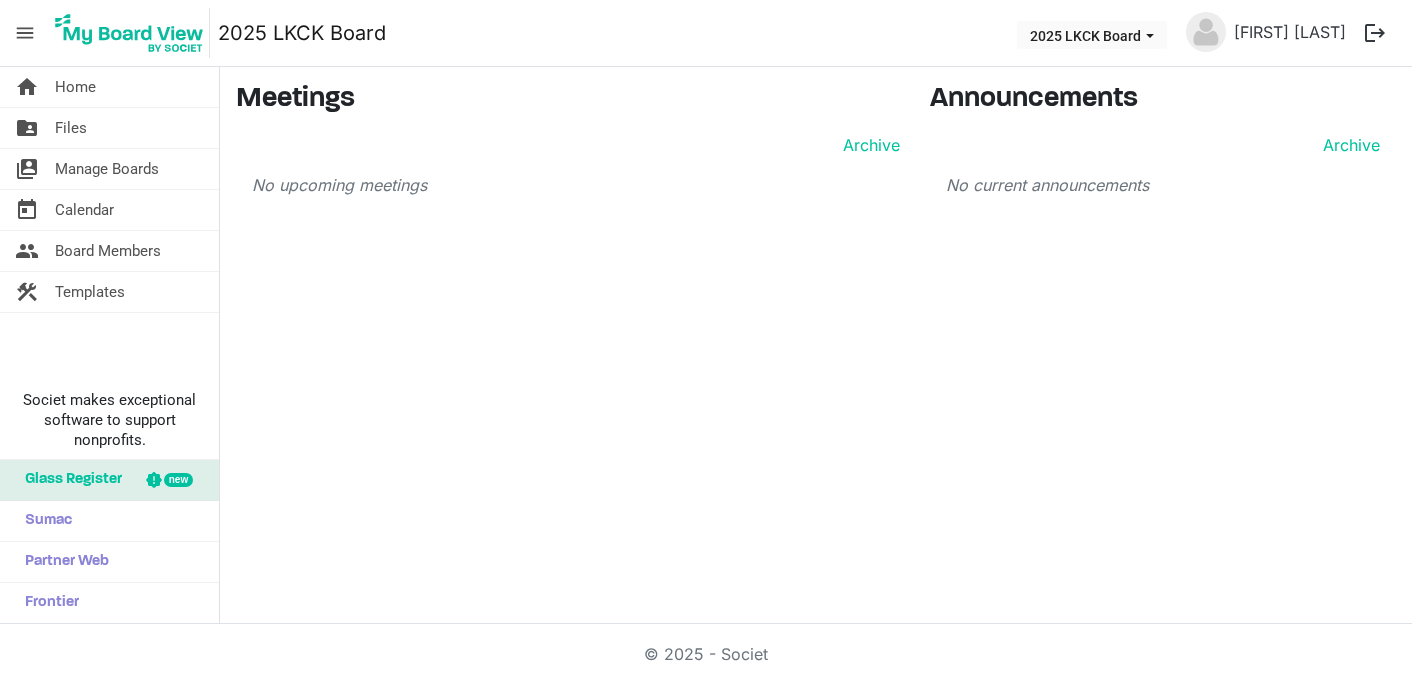 scroll, scrollTop: 0, scrollLeft: 0, axis: both 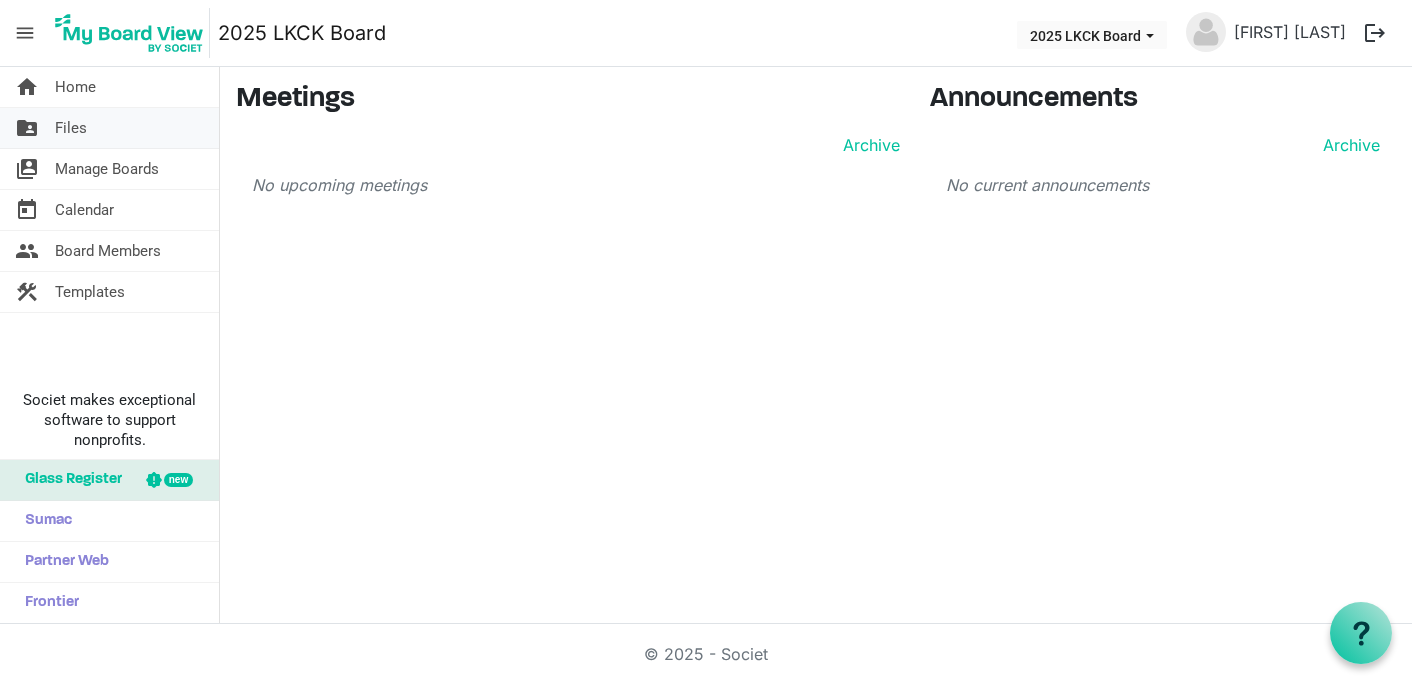 click on "Files" at bounding box center (71, 128) 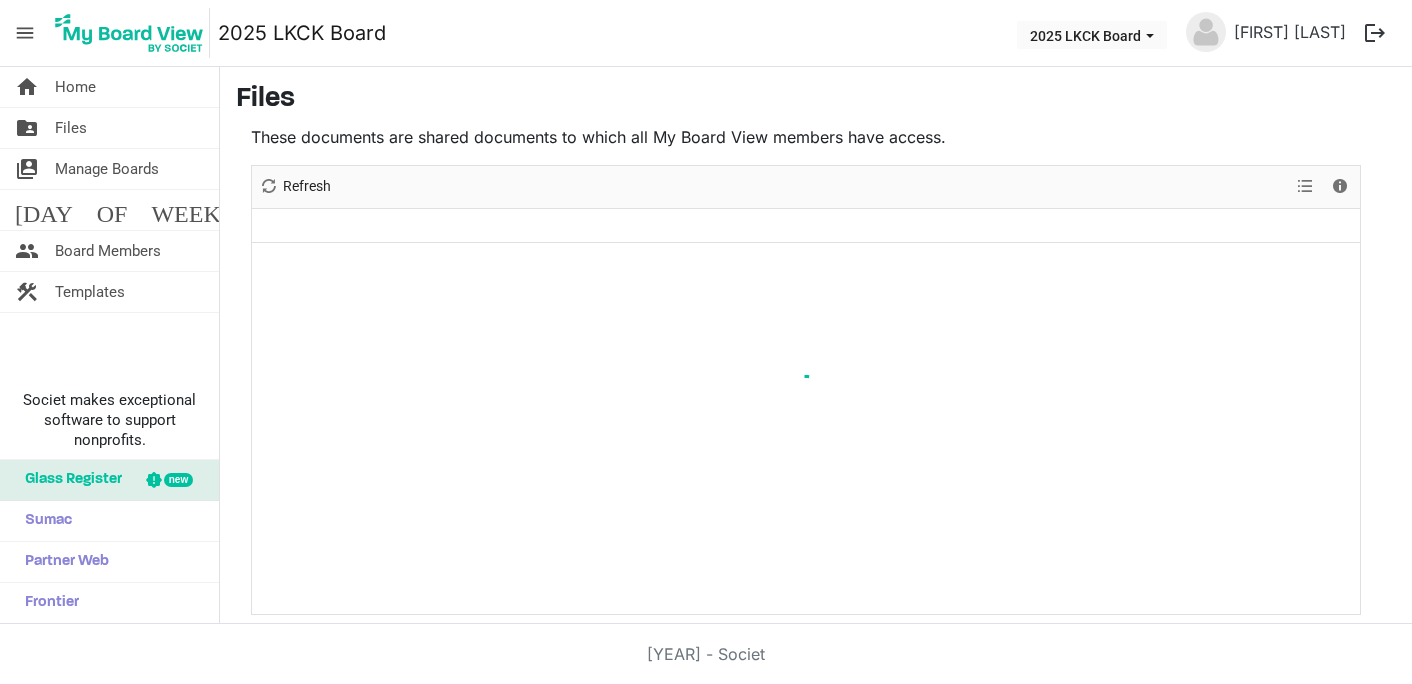 scroll, scrollTop: 0, scrollLeft: 0, axis: both 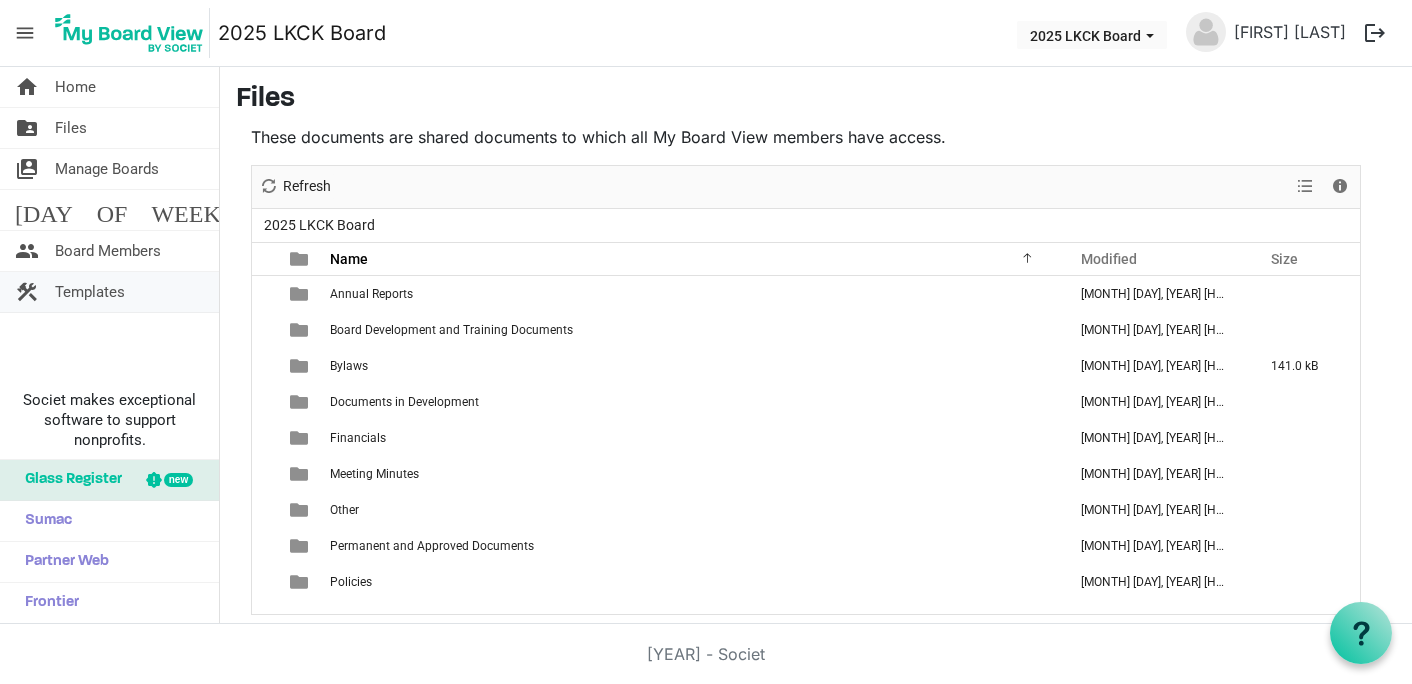 click on "Templates" at bounding box center (90, 292) 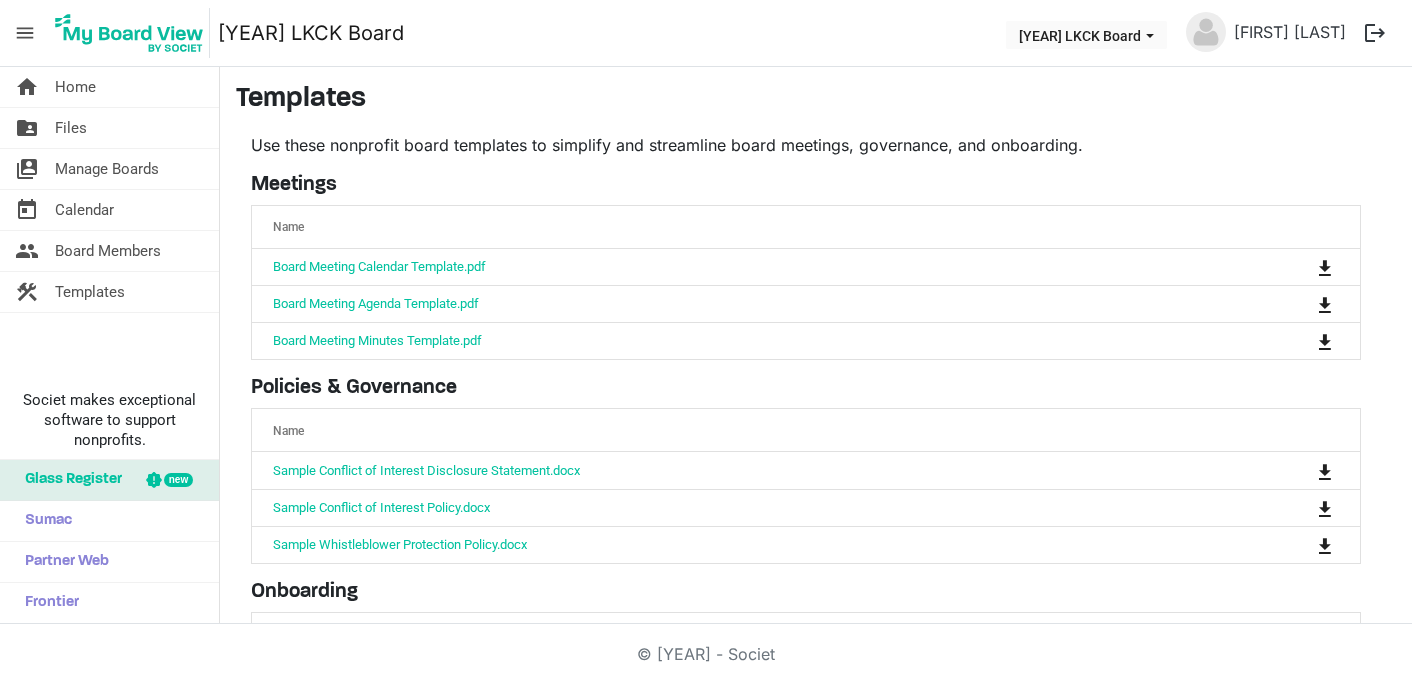 scroll, scrollTop: 0, scrollLeft: 0, axis: both 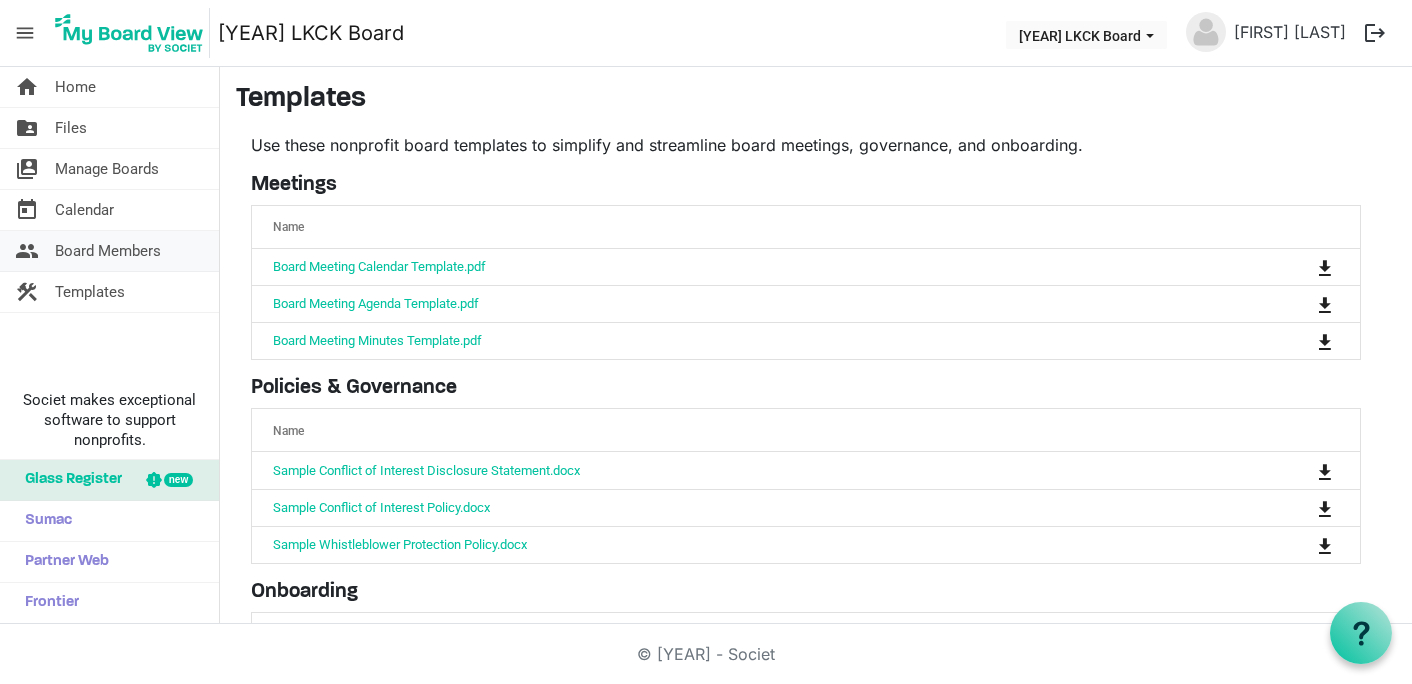 click on "Board Members" at bounding box center (108, 251) 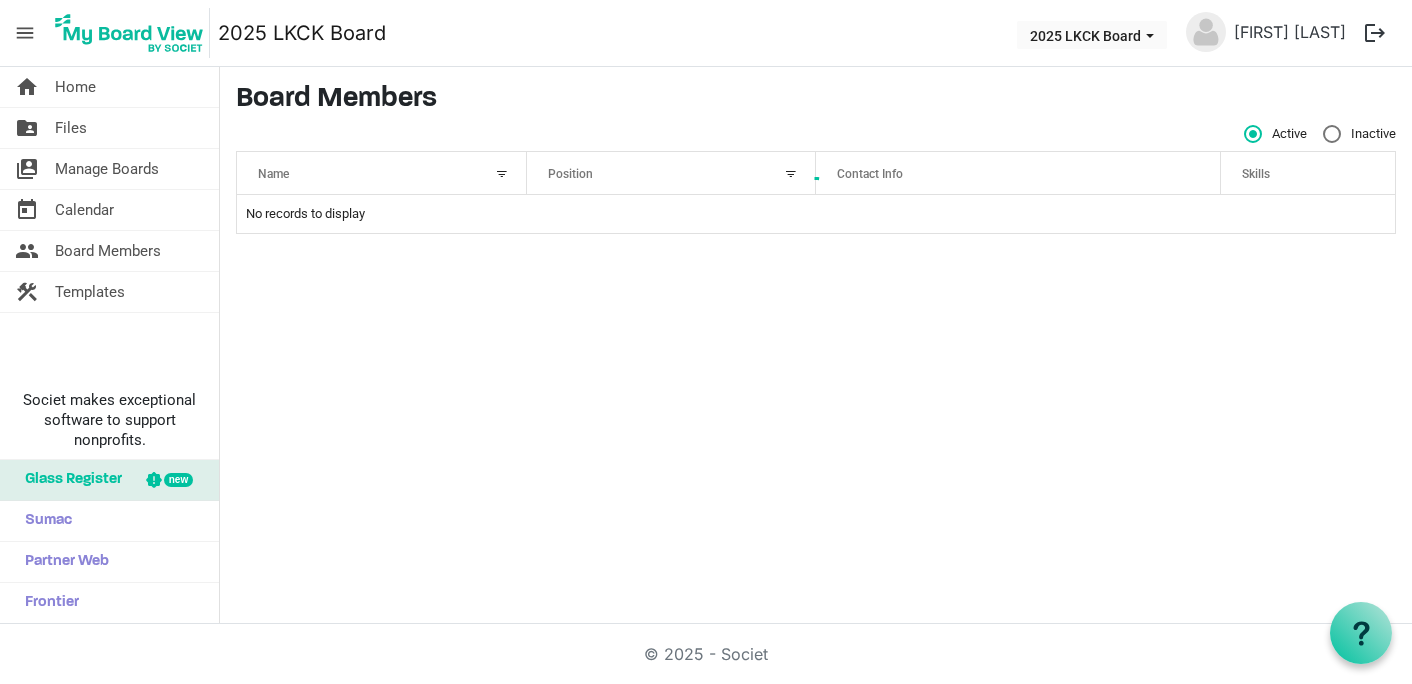 scroll, scrollTop: 0, scrollLeft: 0, axis: both 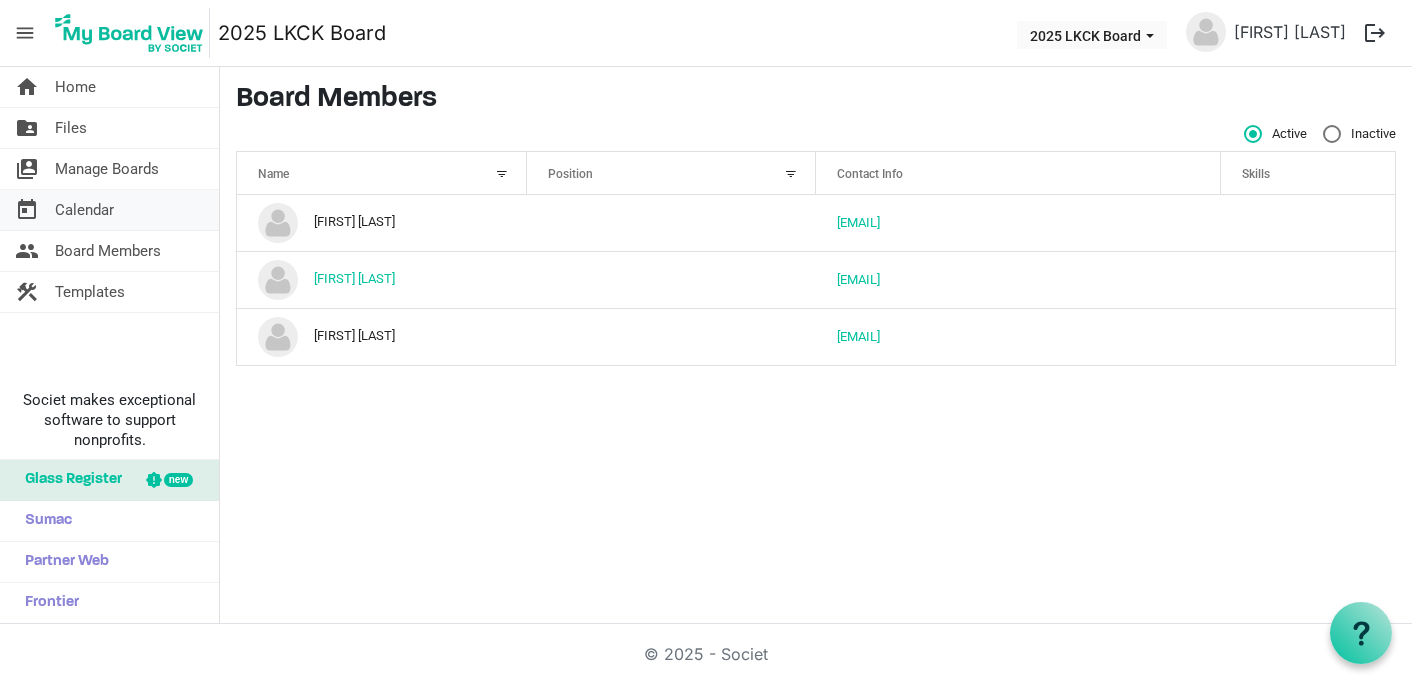 click on "Calendar" at bounding box center [84, 210] 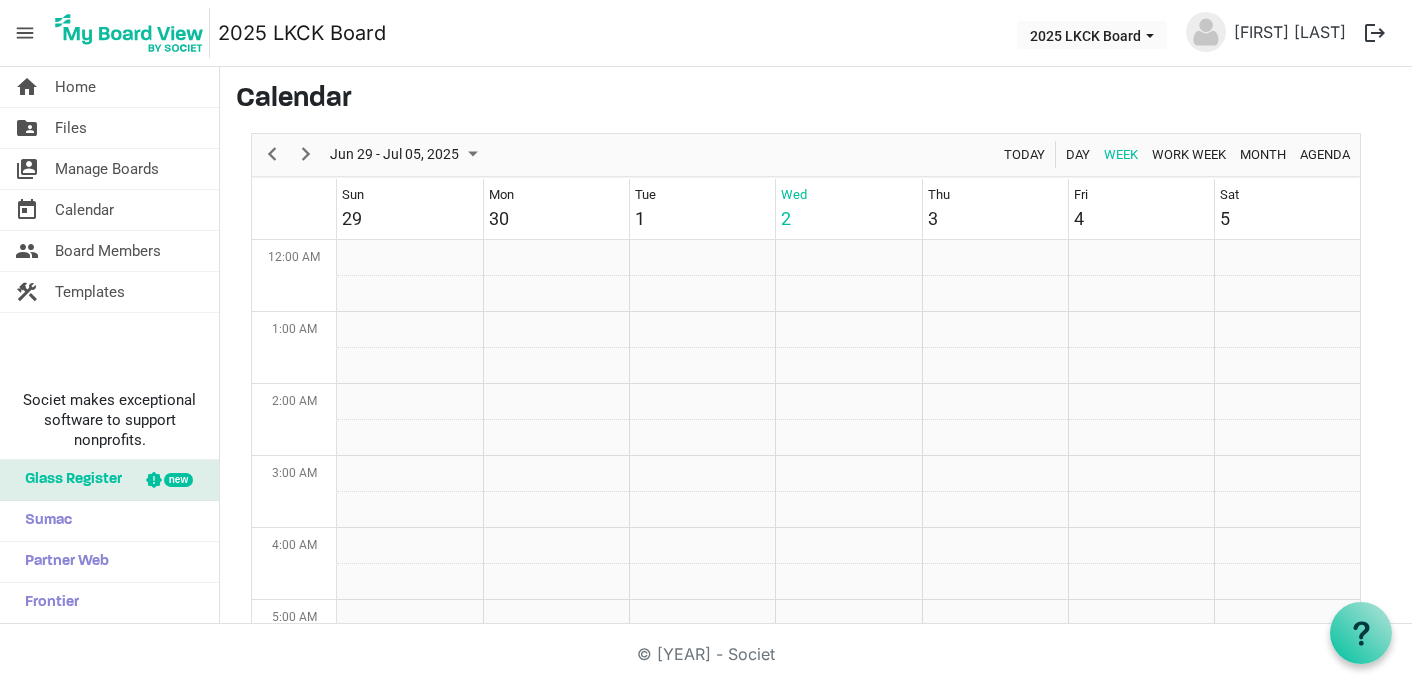 scroll, scrollTop: 0, scrollLeft: 0, axis: both 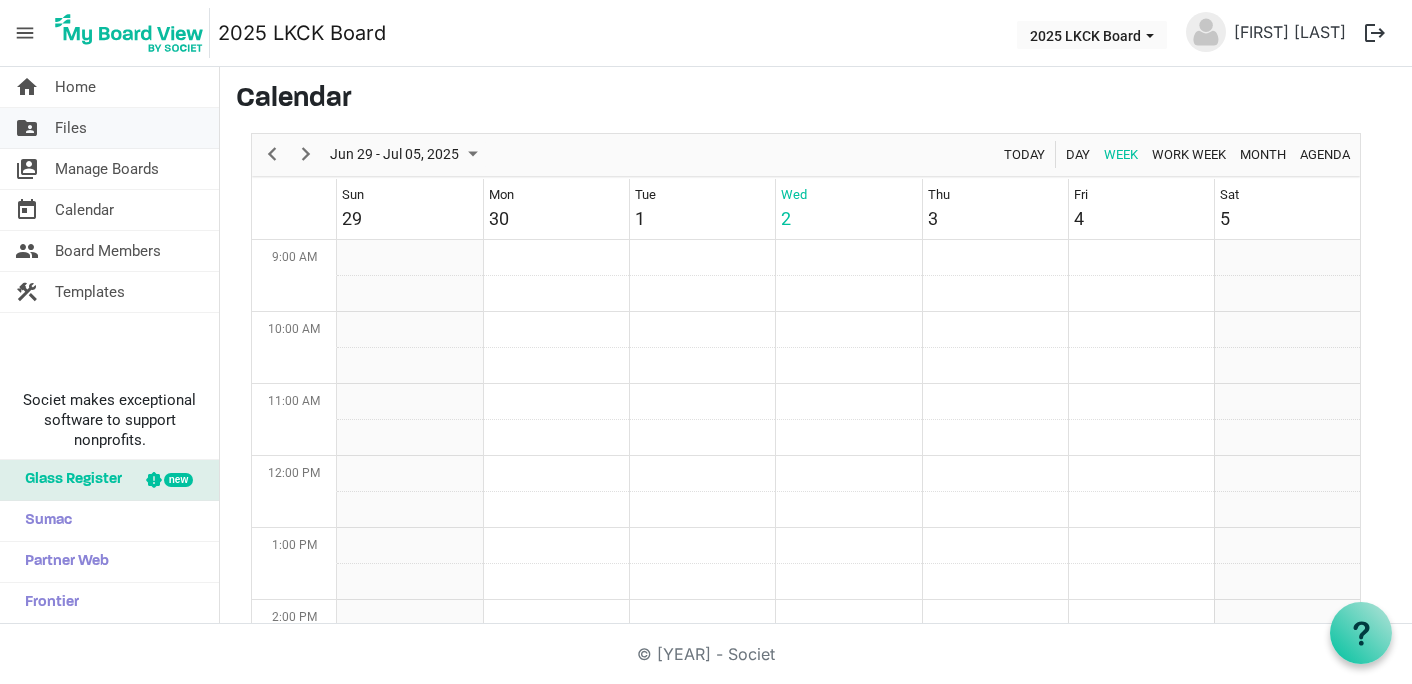 click on "Files" at bounding box center (71, 128) 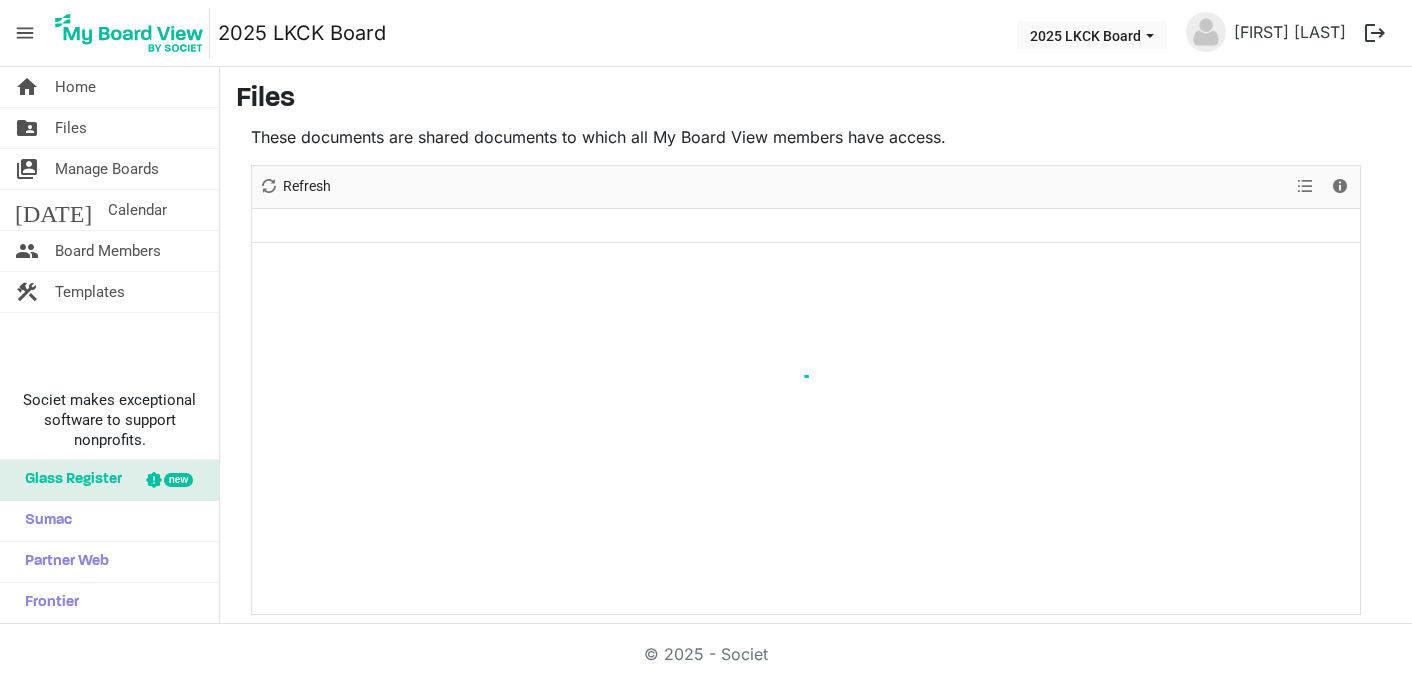 scroll, scrollTop: 0, scrollLeft: 0, axis: both 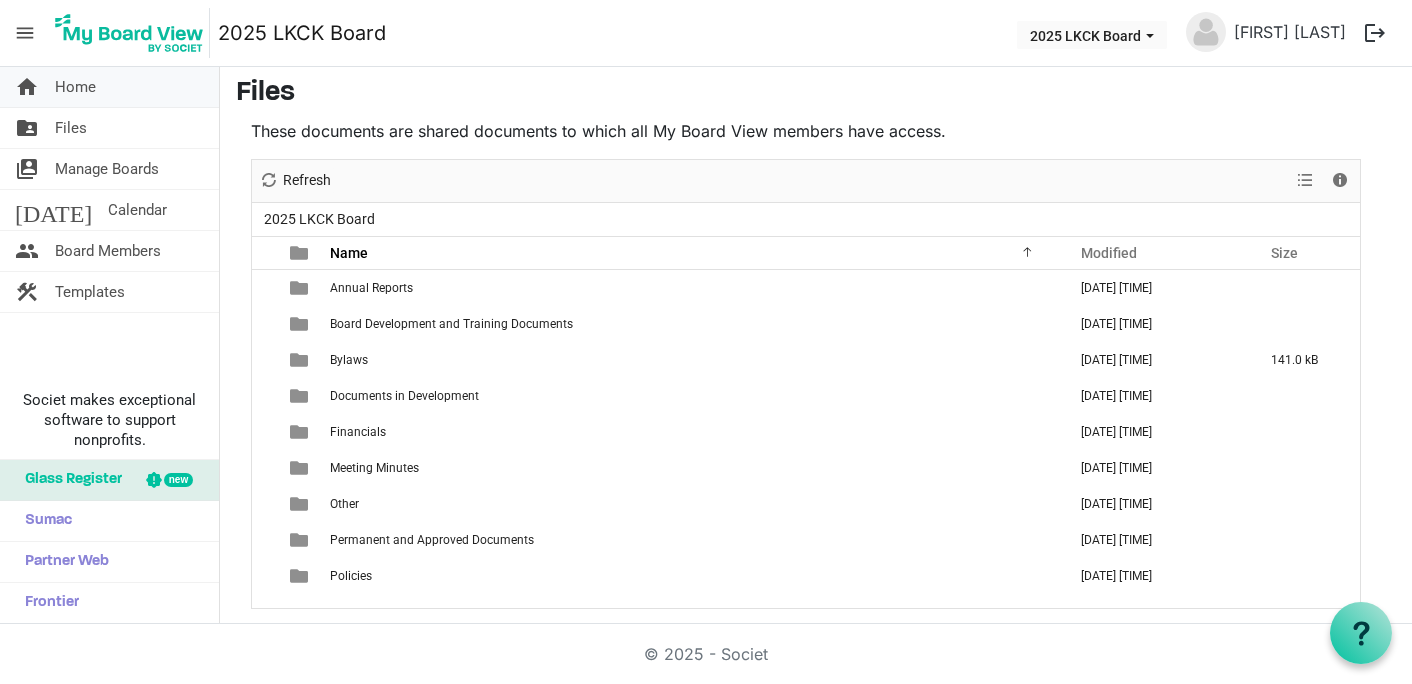 click on "Home" at bounding box center (75, 87) 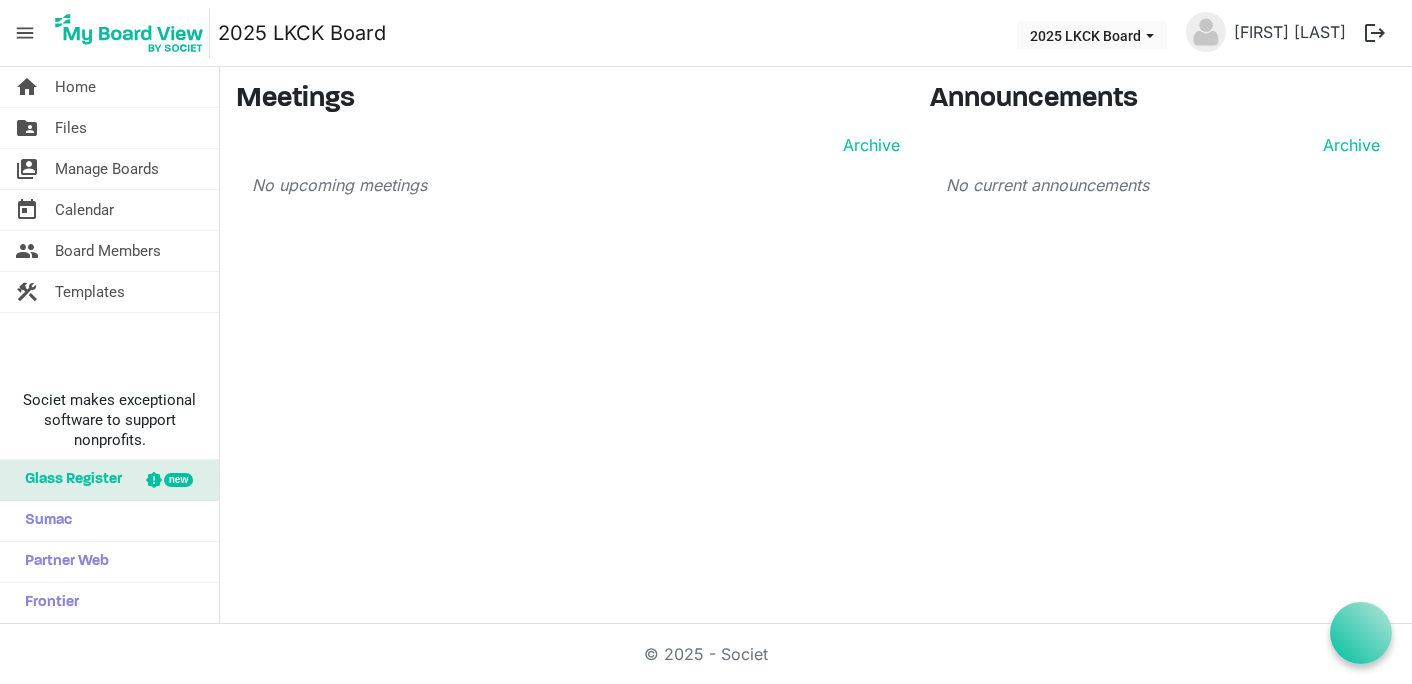 scroll, scrollTop: 0, scrollLeft: 0, axis: both 